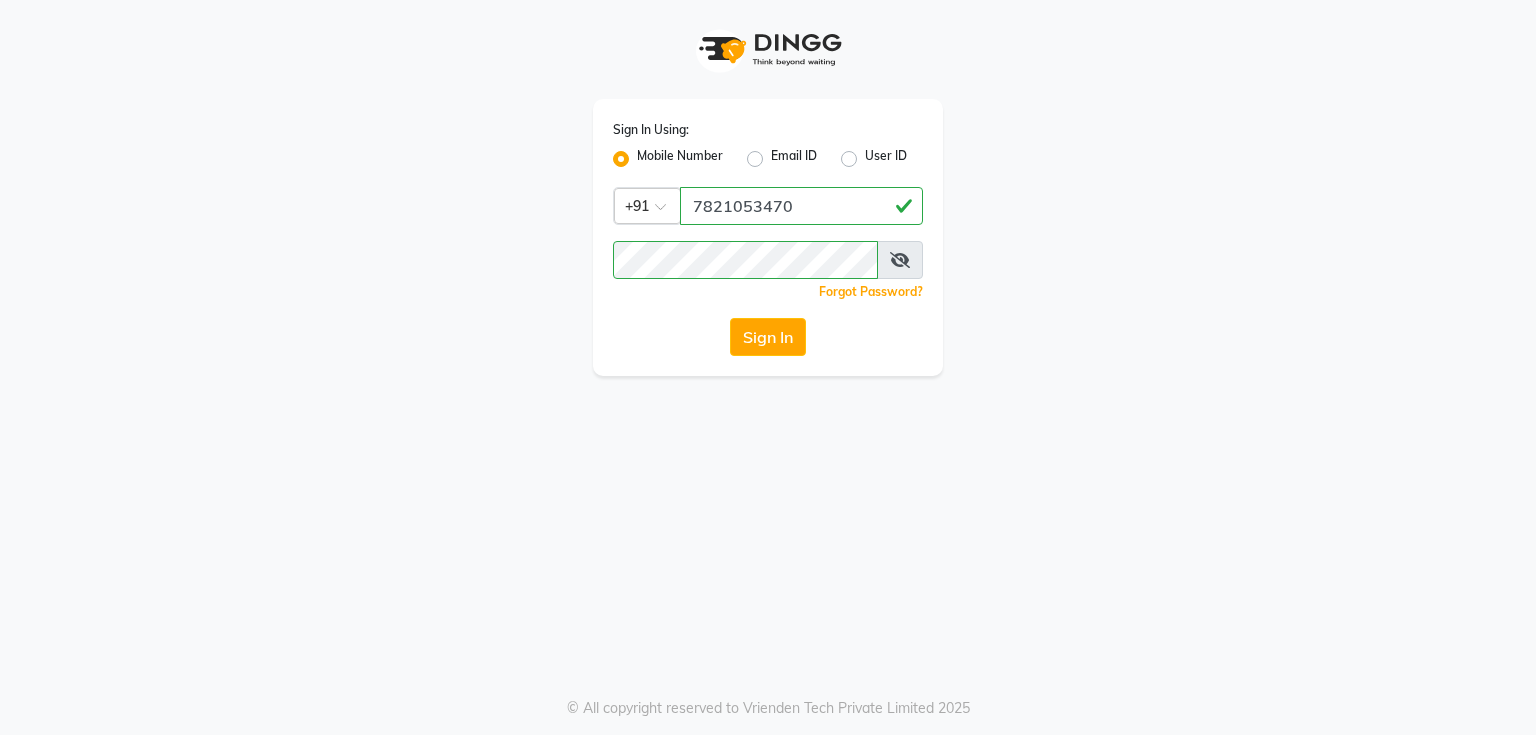 click on "Sign In" 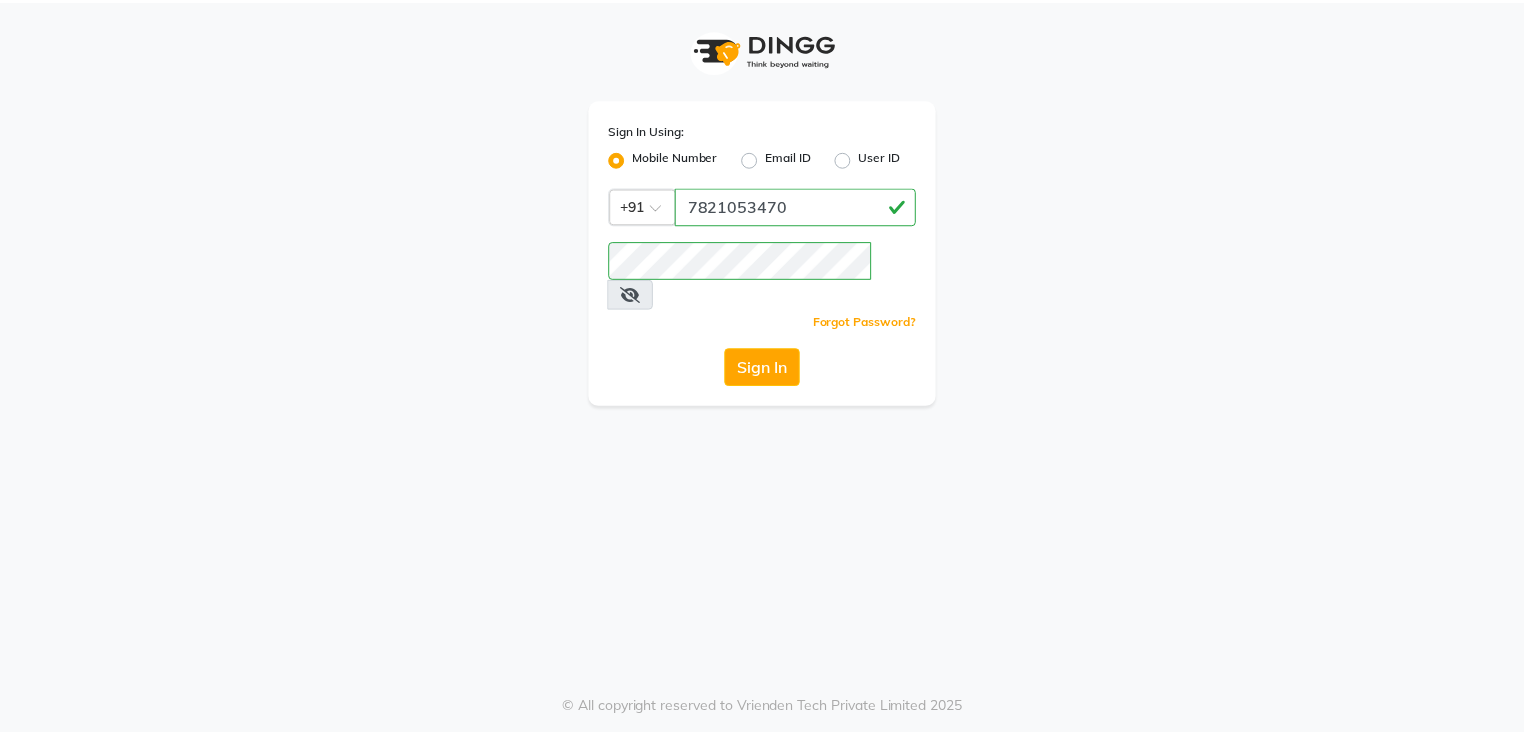 scroll, scrollTop: 0, scrollLeft: 0, axis: both 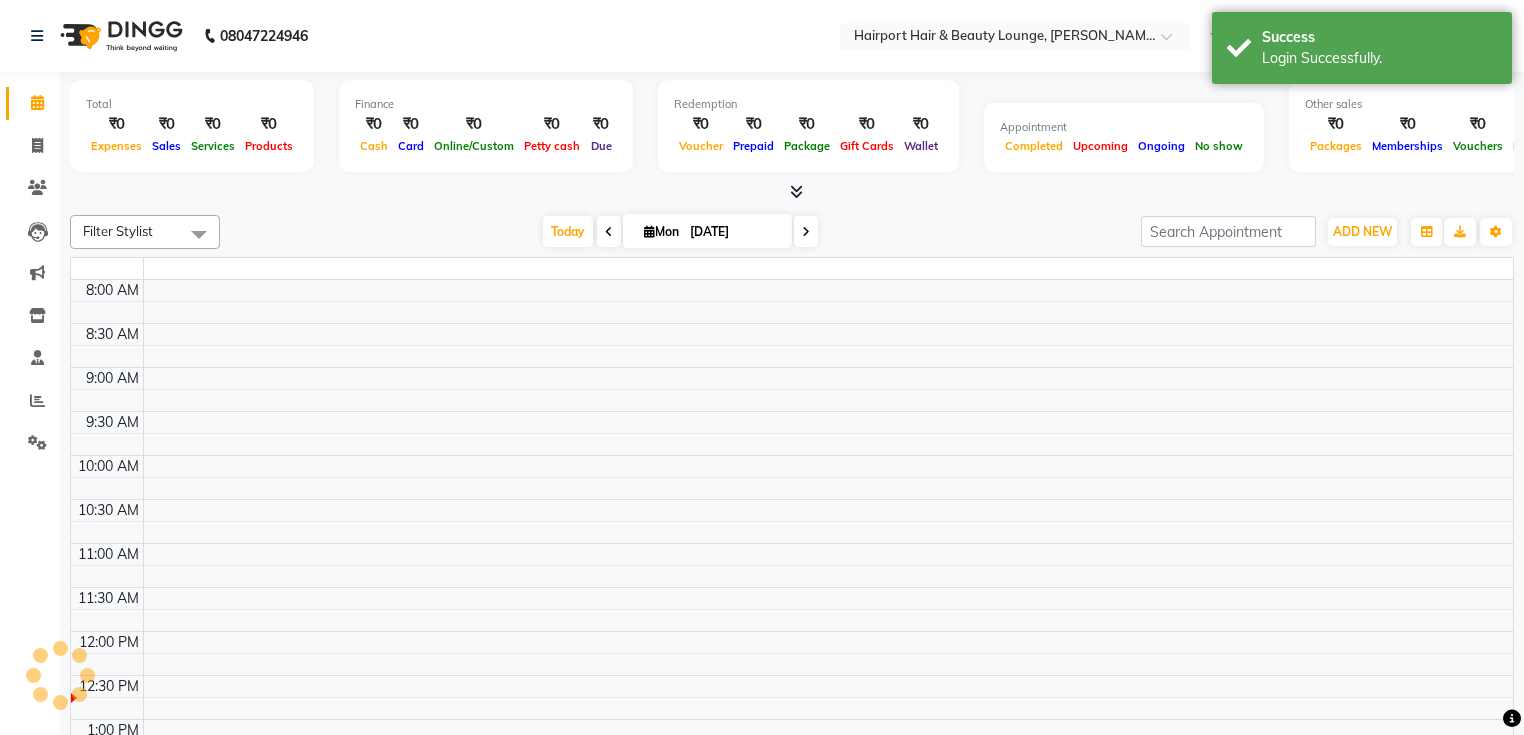 select on "en" 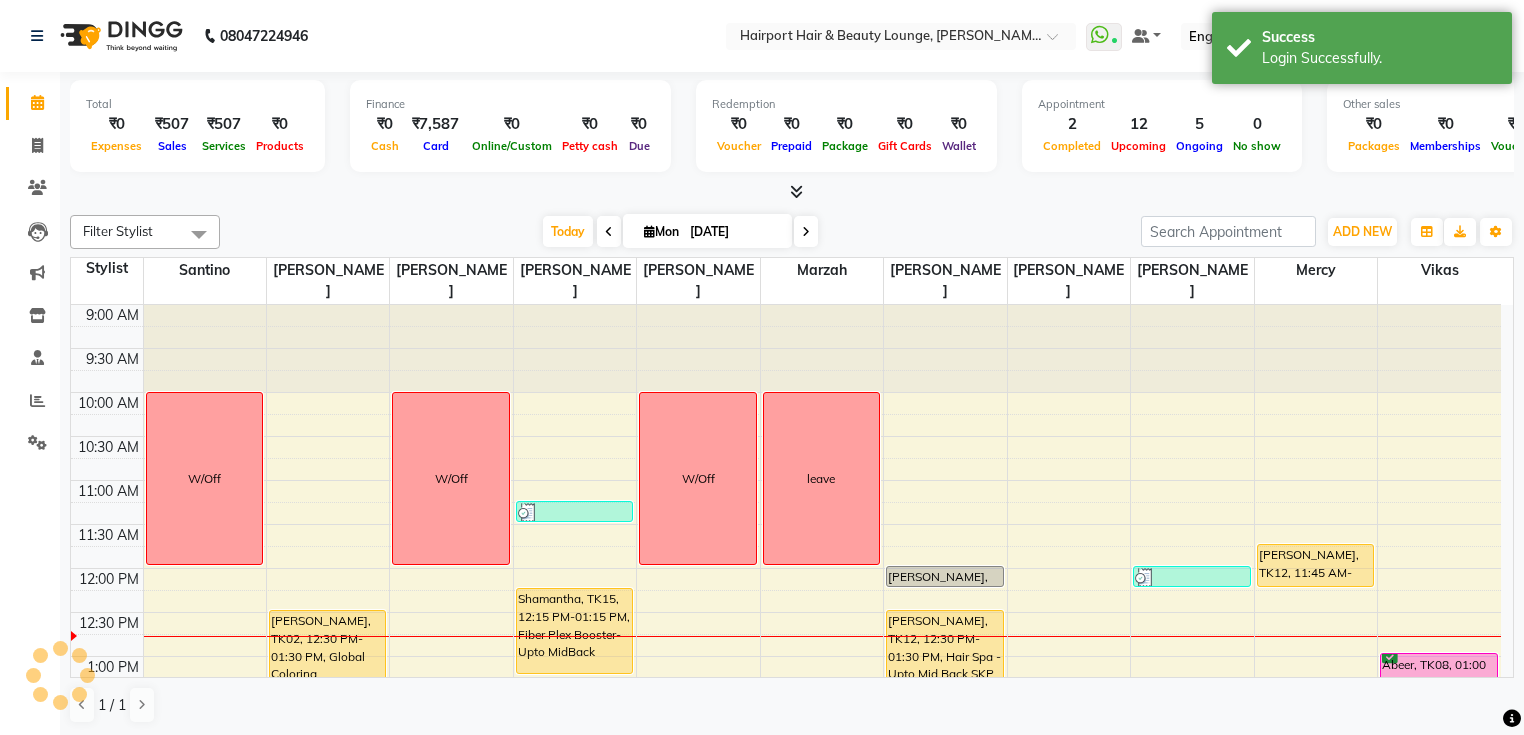 scroll, scrollTop: 0, scrollLeft: 0, axis: both 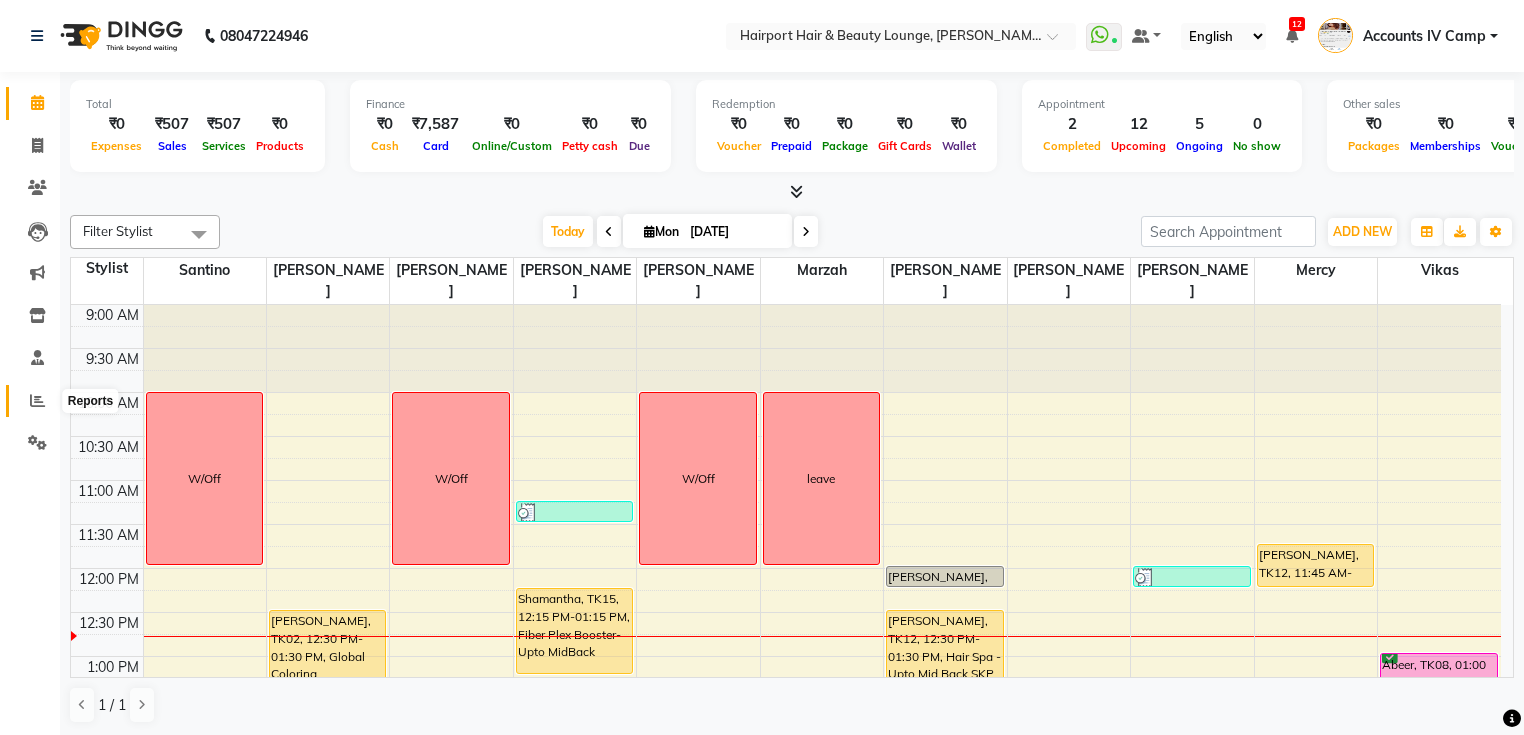 click 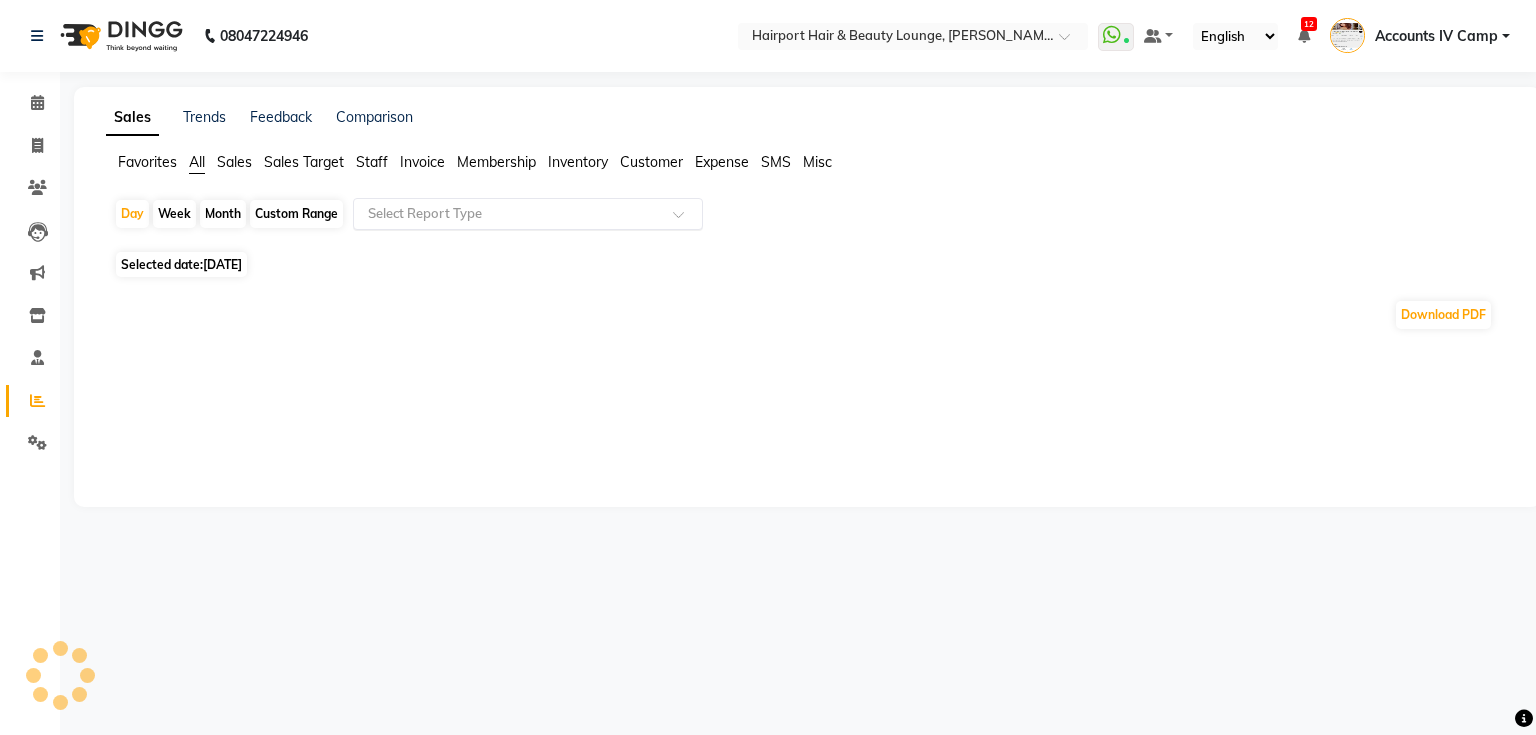 click 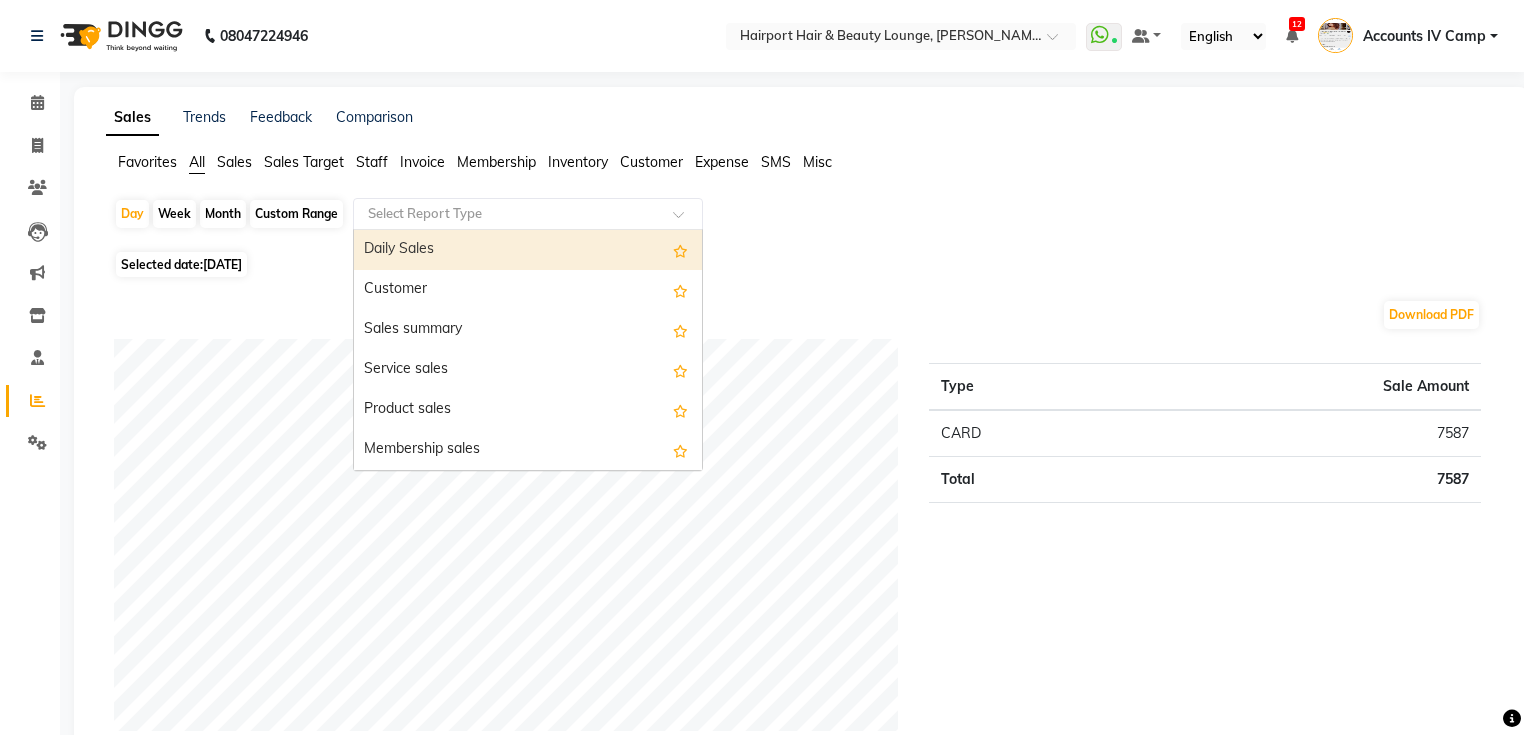 drag, startPoint x: 440, startPoint y: 259, endPoint x: 1469, endPoint y: 240, distance: 1029.1754 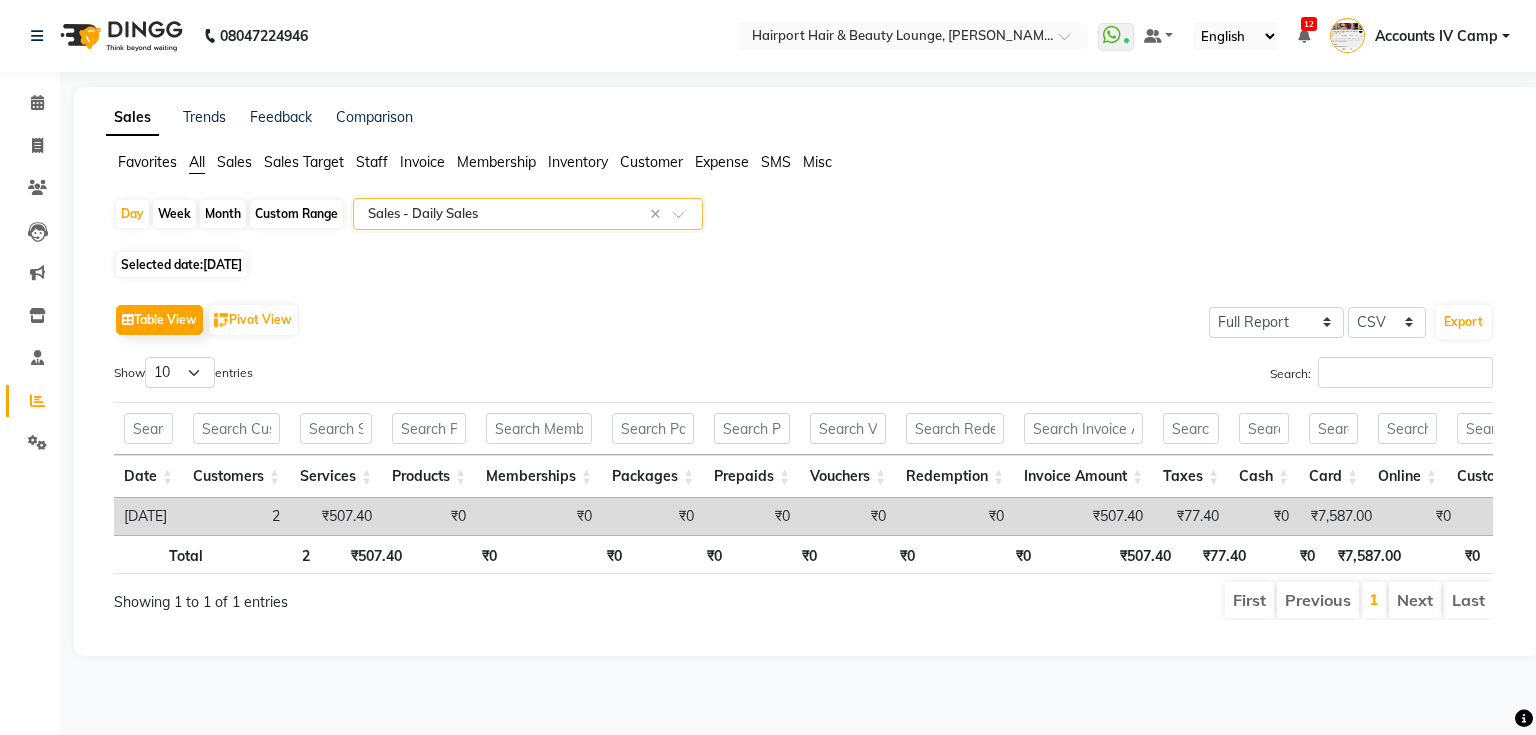 scroll, scrollTop: 0, scrollLeft: 88, axis: horizontal 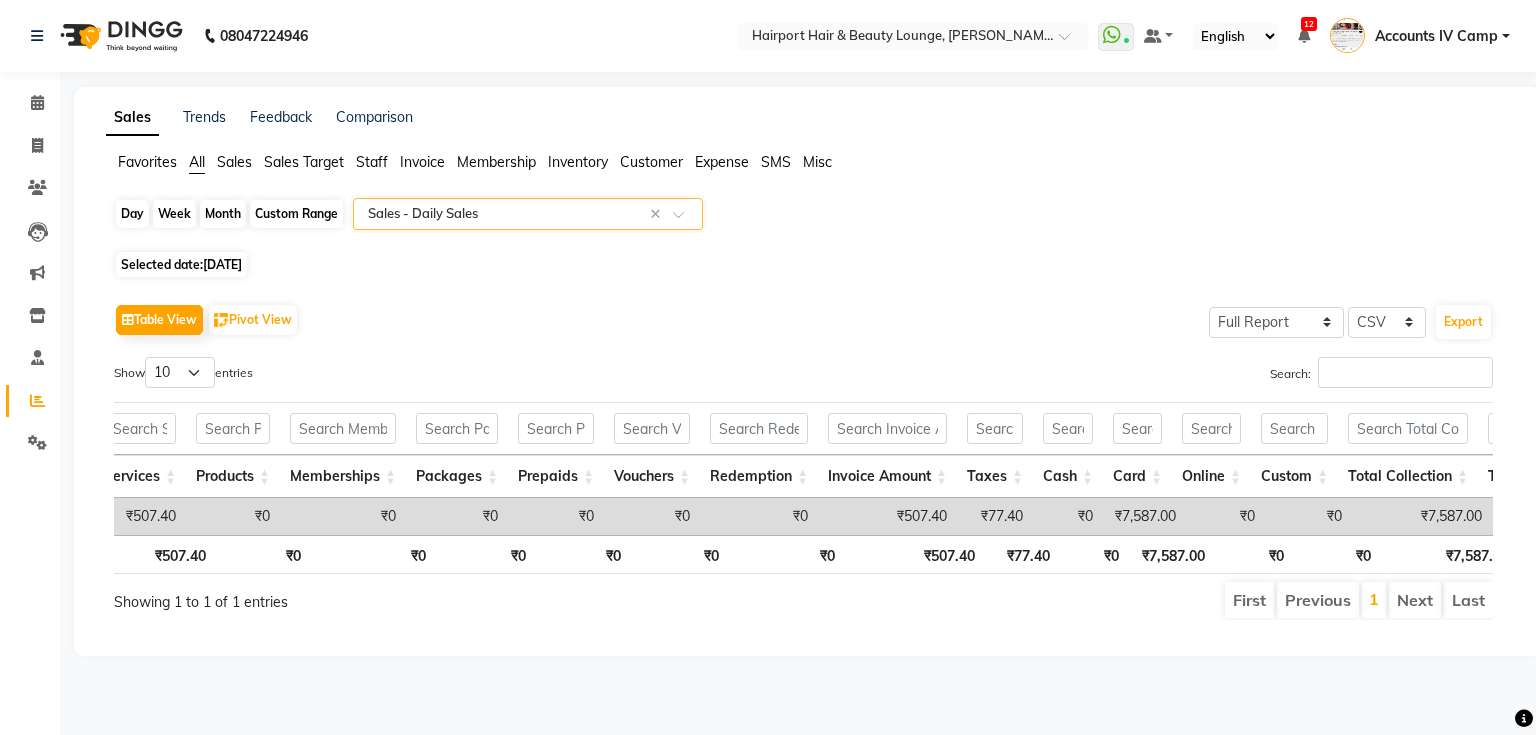 click on "Day" 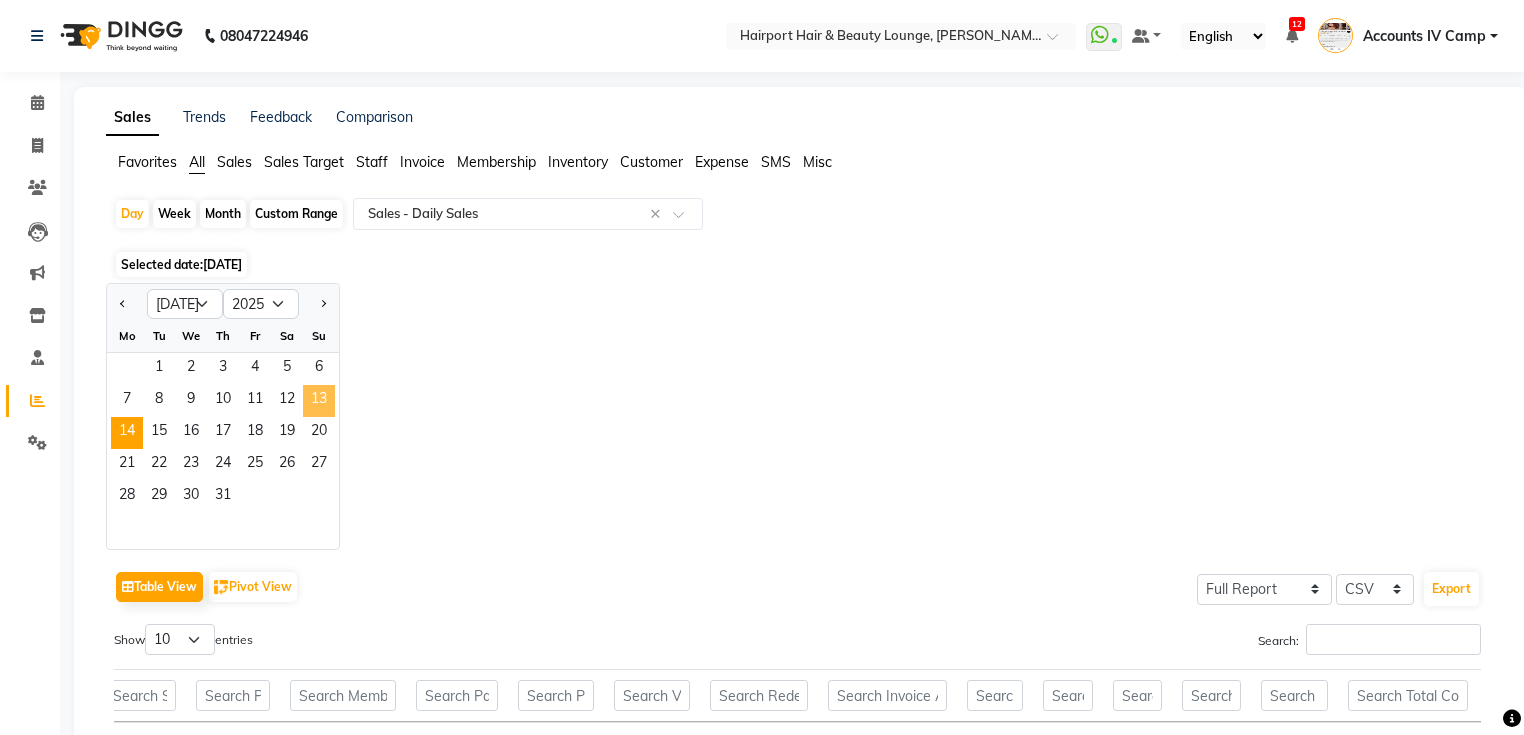 click on "13" 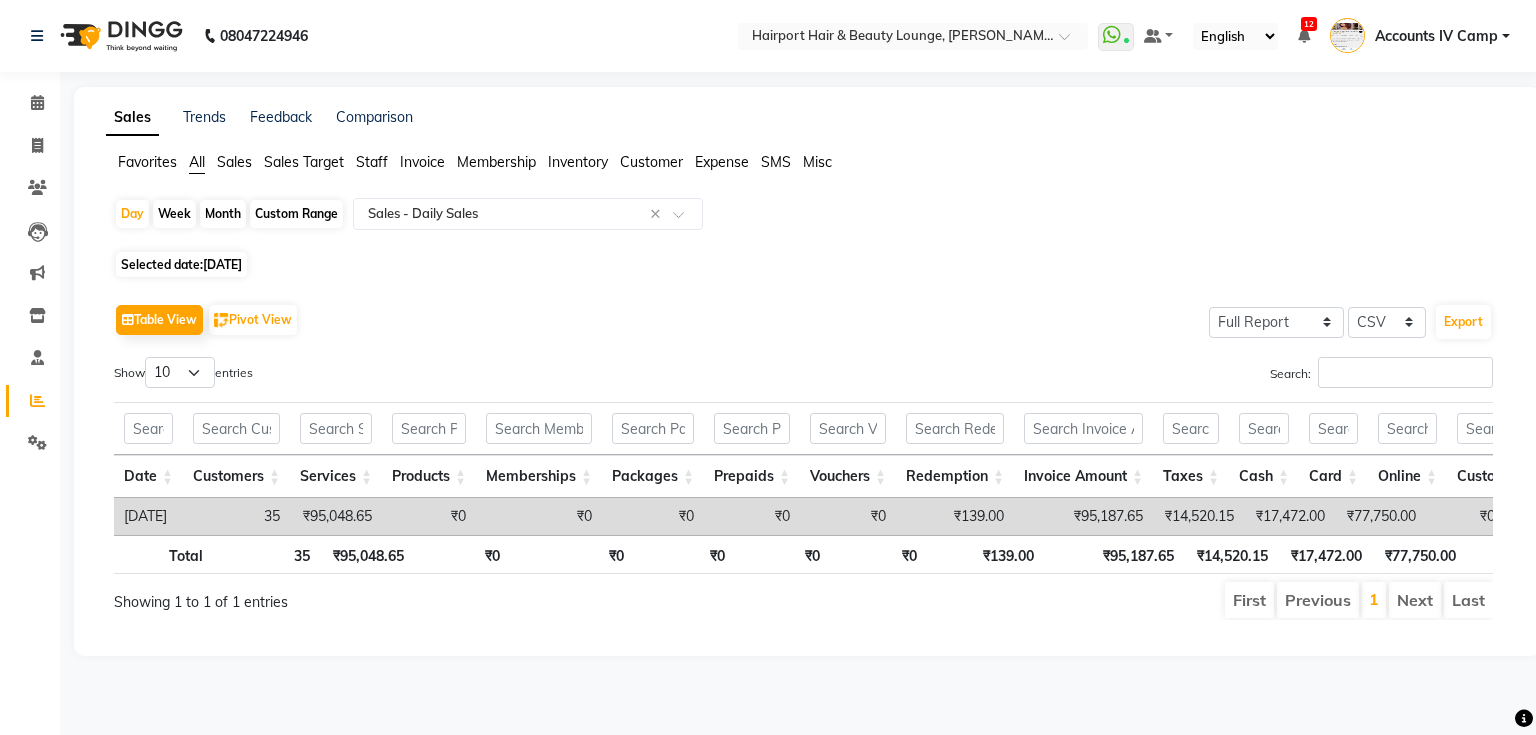 scroll, scrollTop: 0, scrollLeft: 40, axis: horizontal 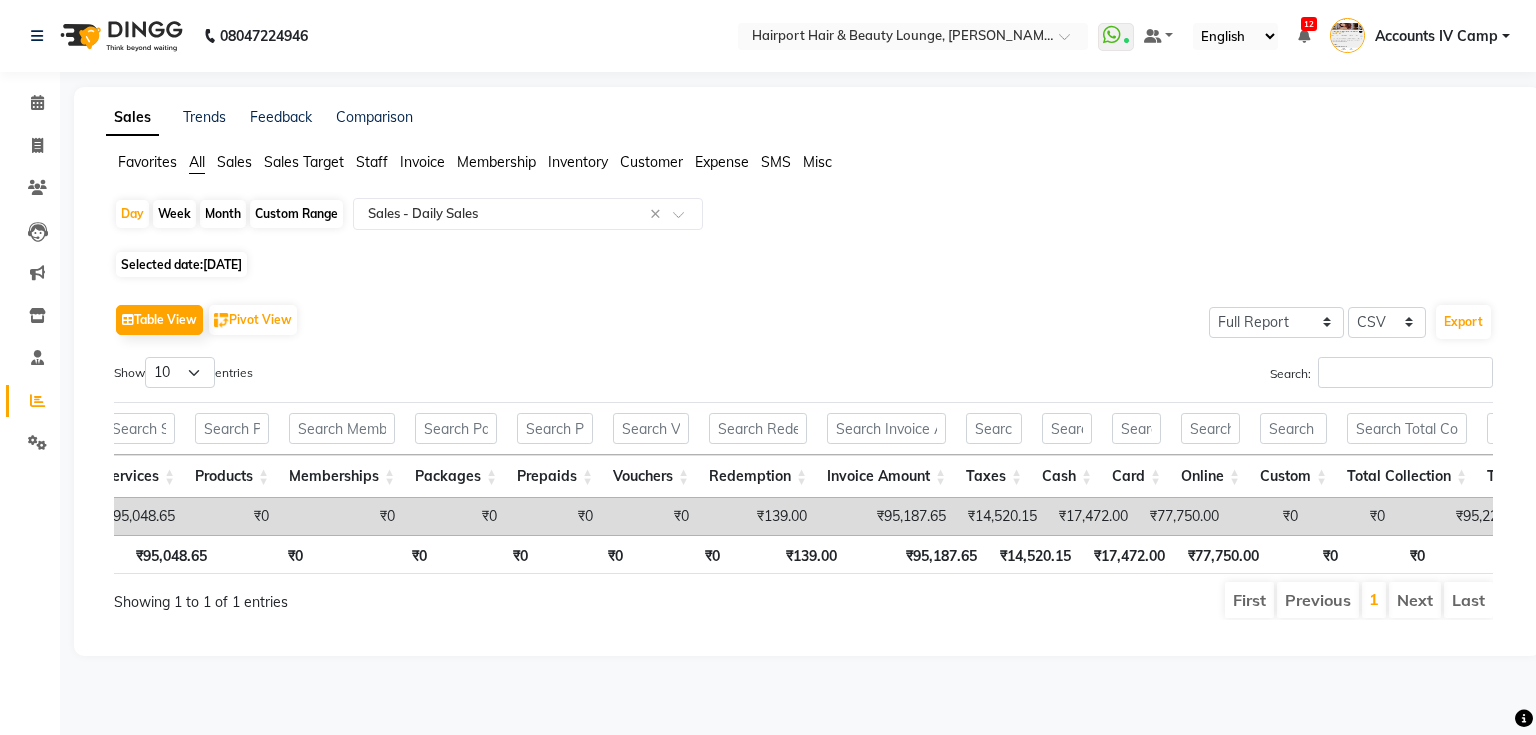 click on "Sales" 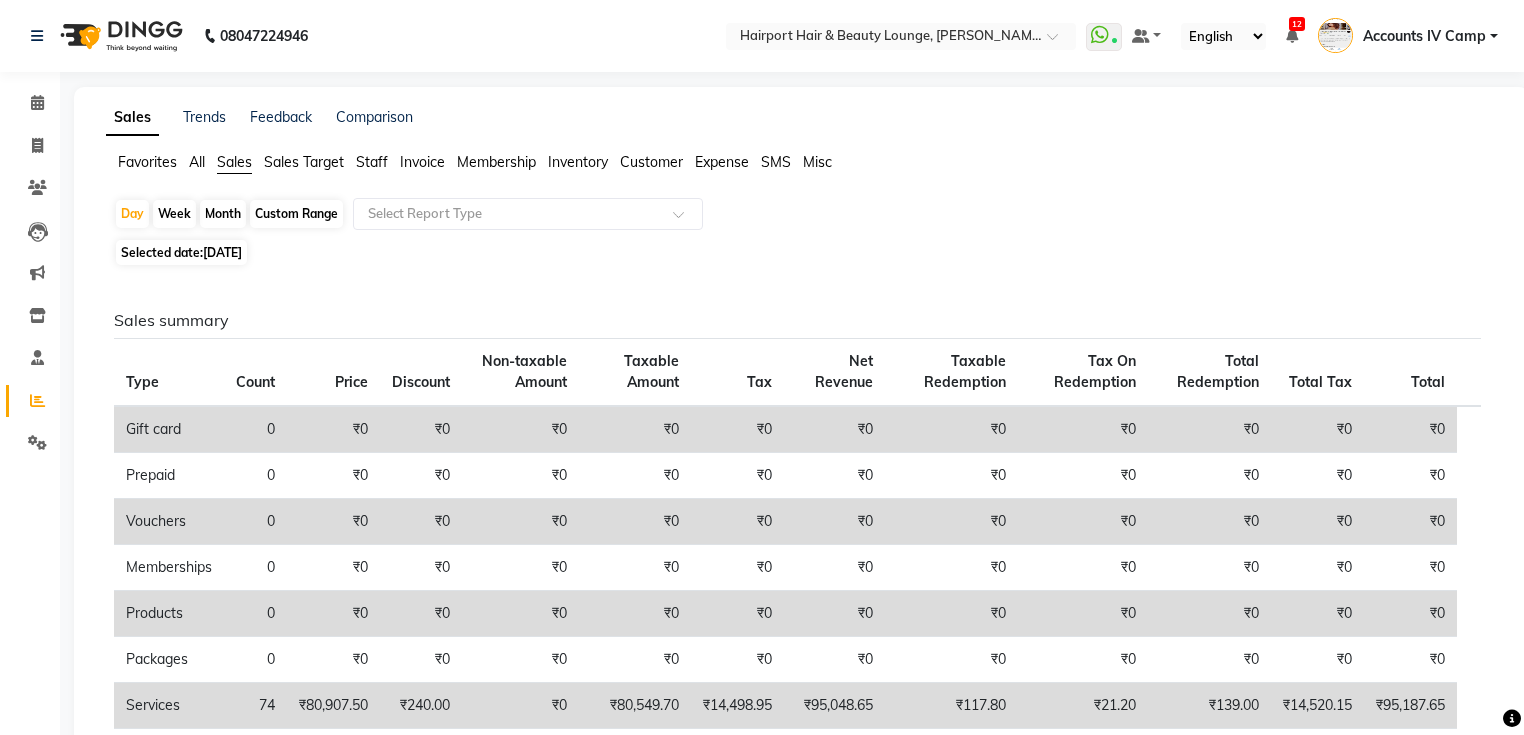 click on "All" 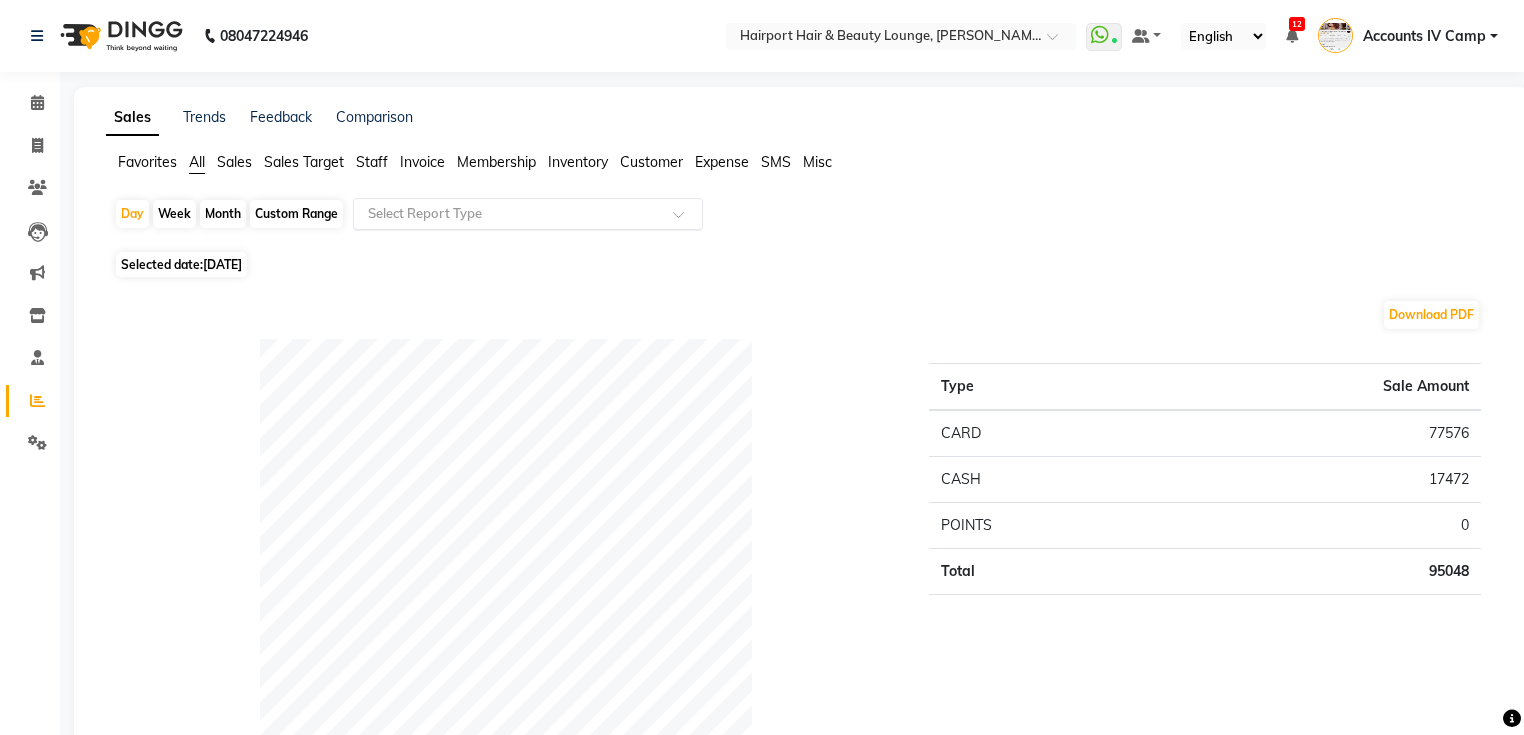 click 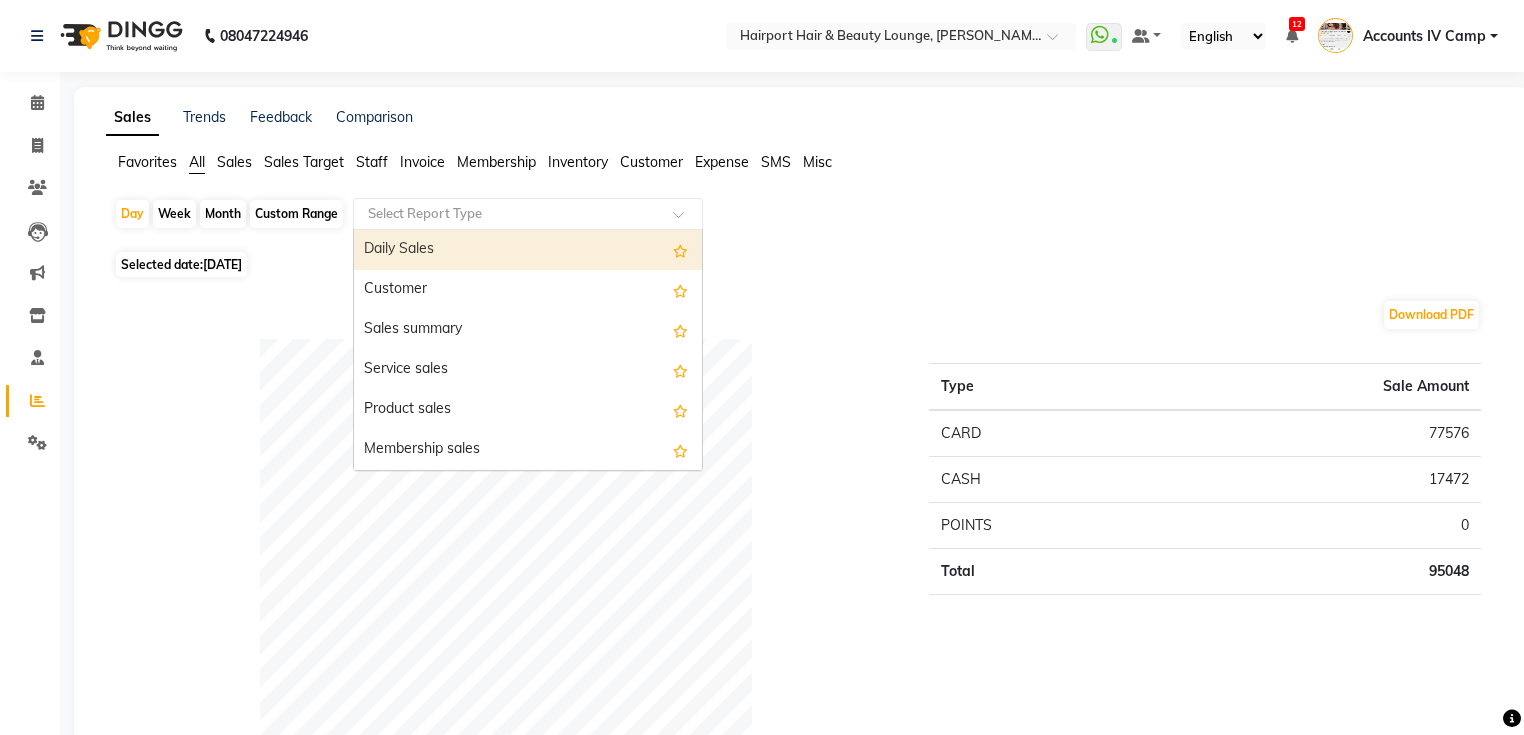 drag, startPoint x: 451, startPoint y: 243, endPoint x: 443, endPoint y: 228, distance: 17 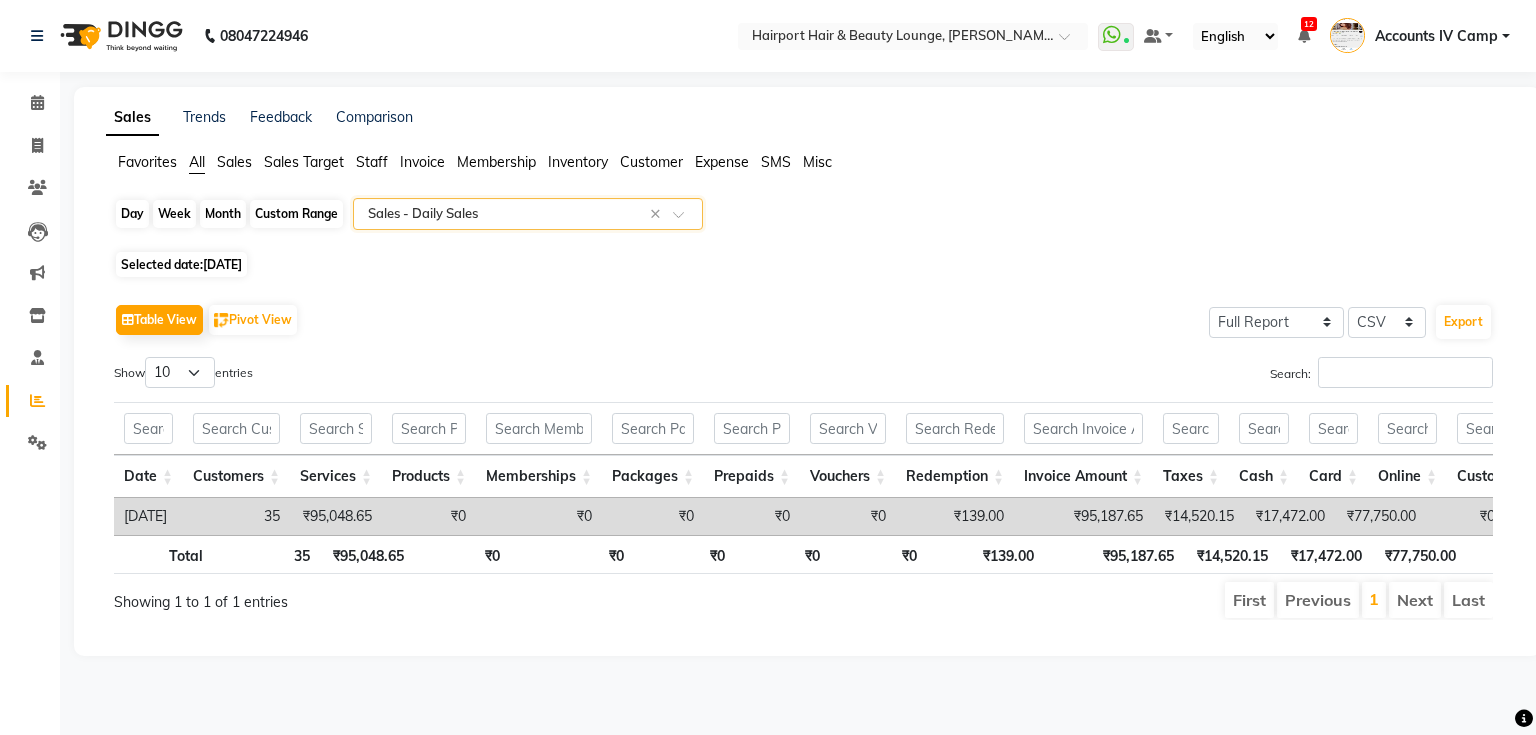 click on "Day" 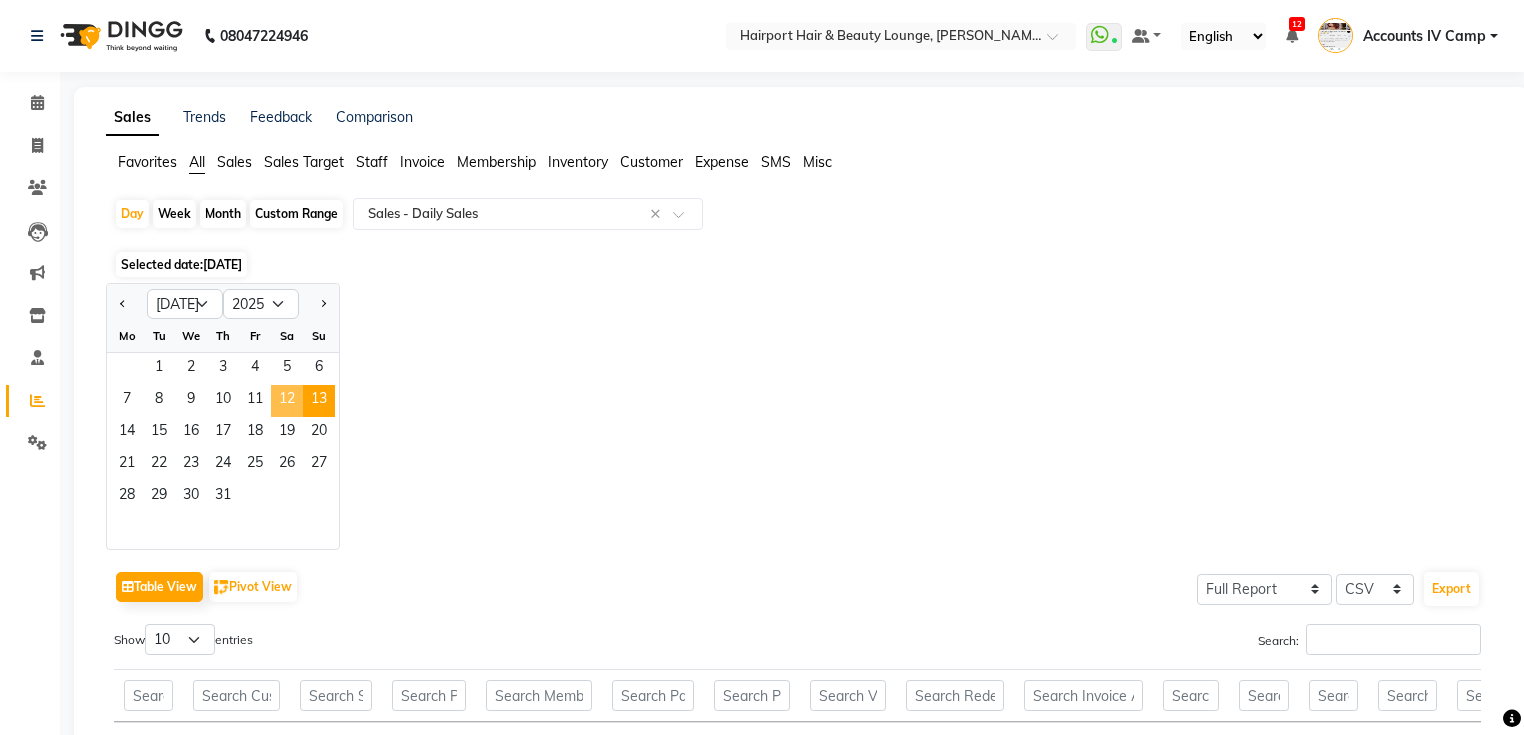 click on "12" 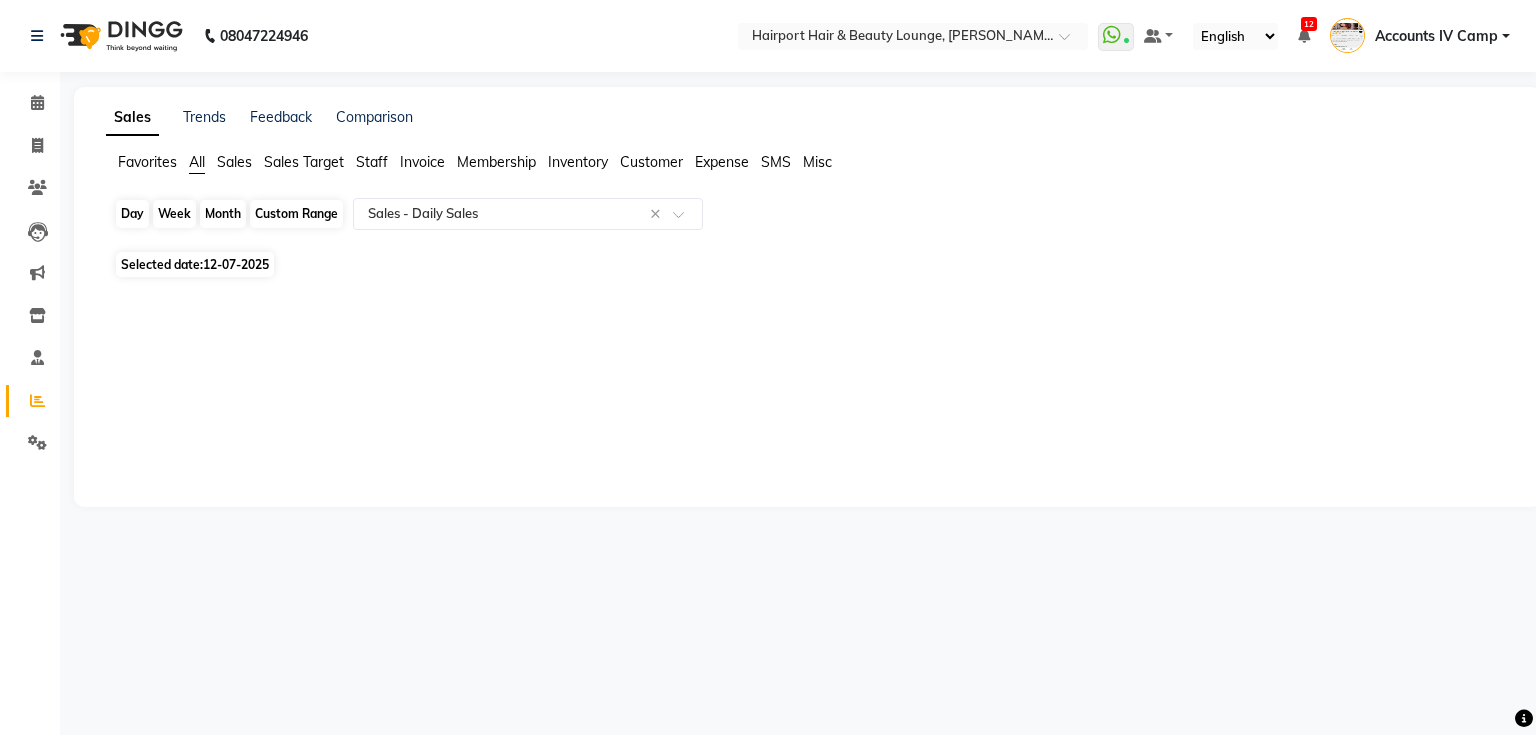 click on "Day" 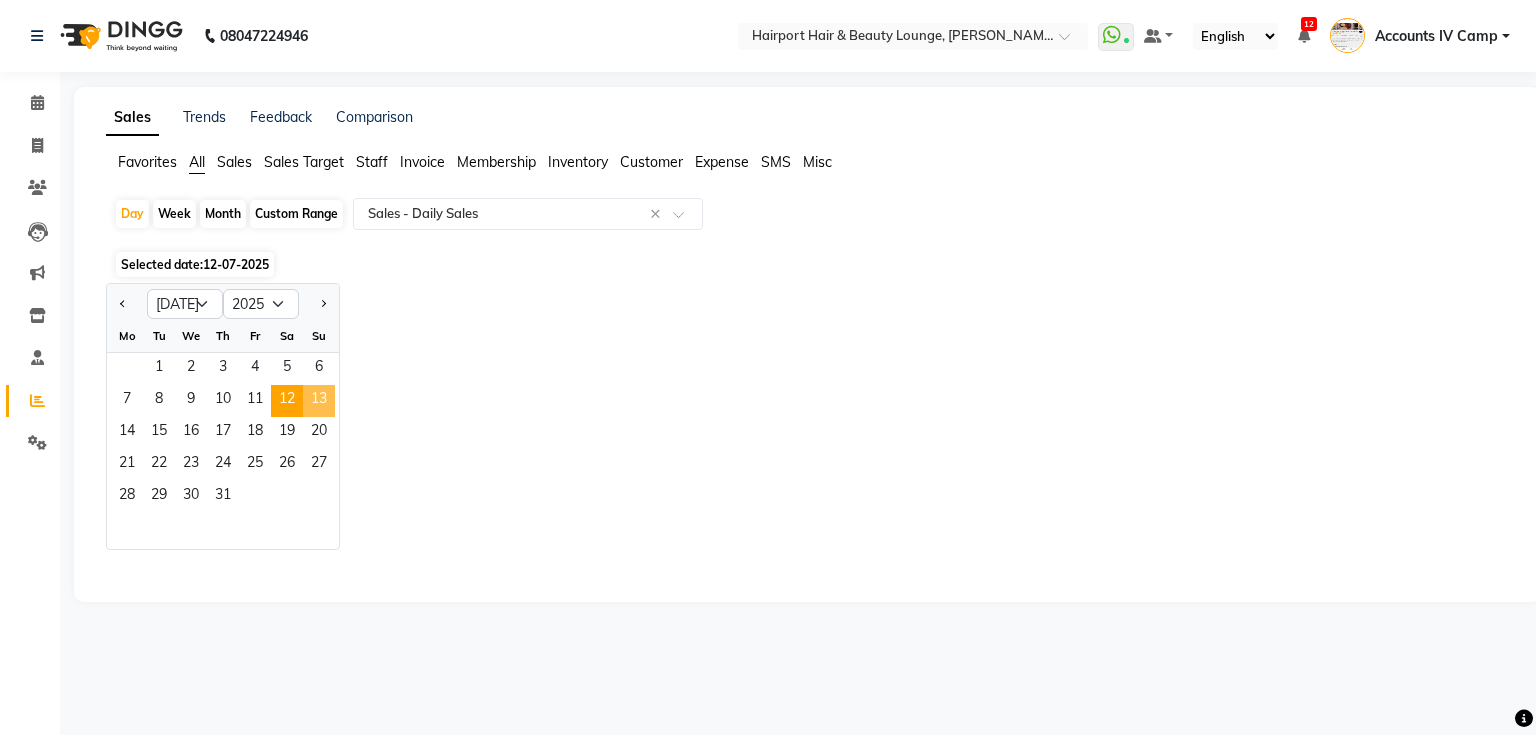 click on "13" 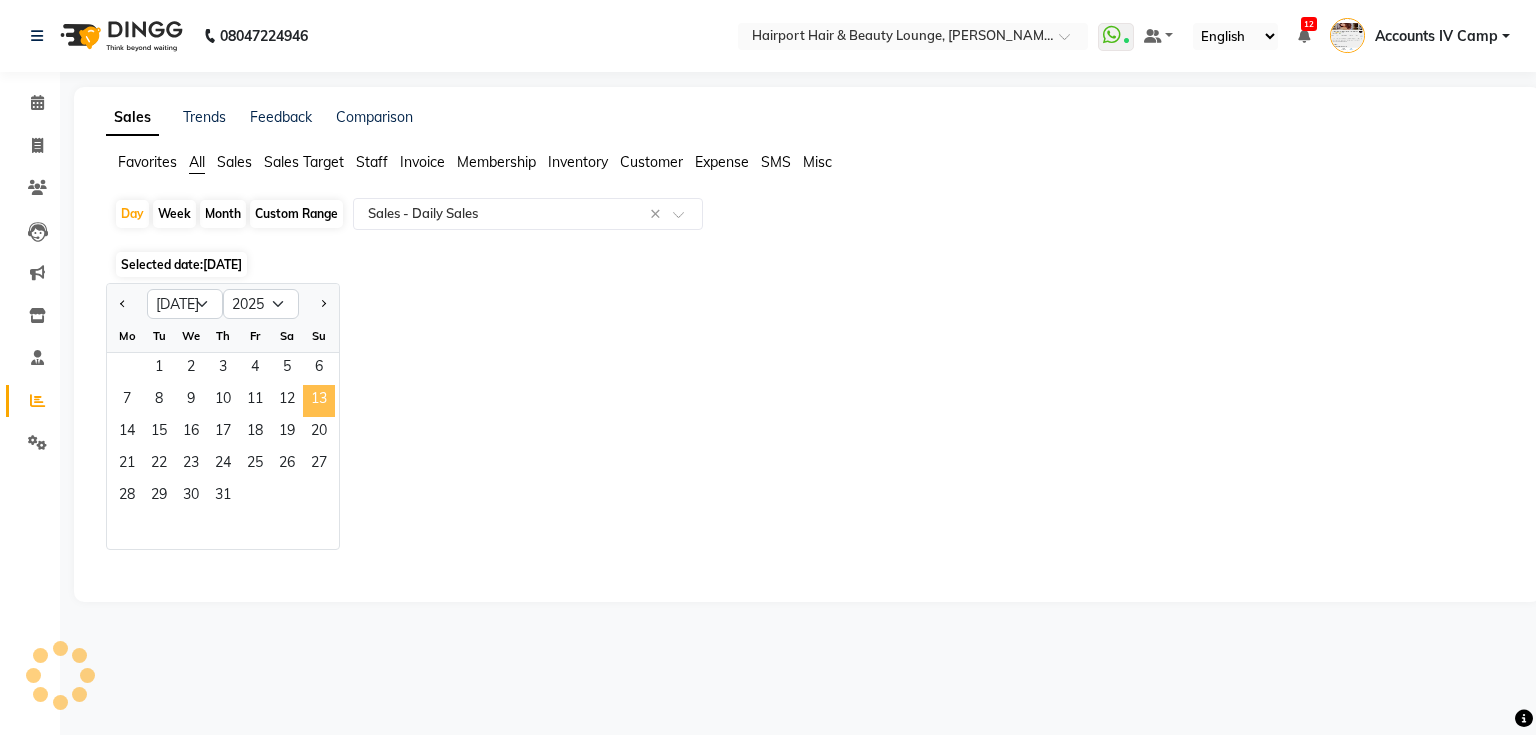 select on "full_report" 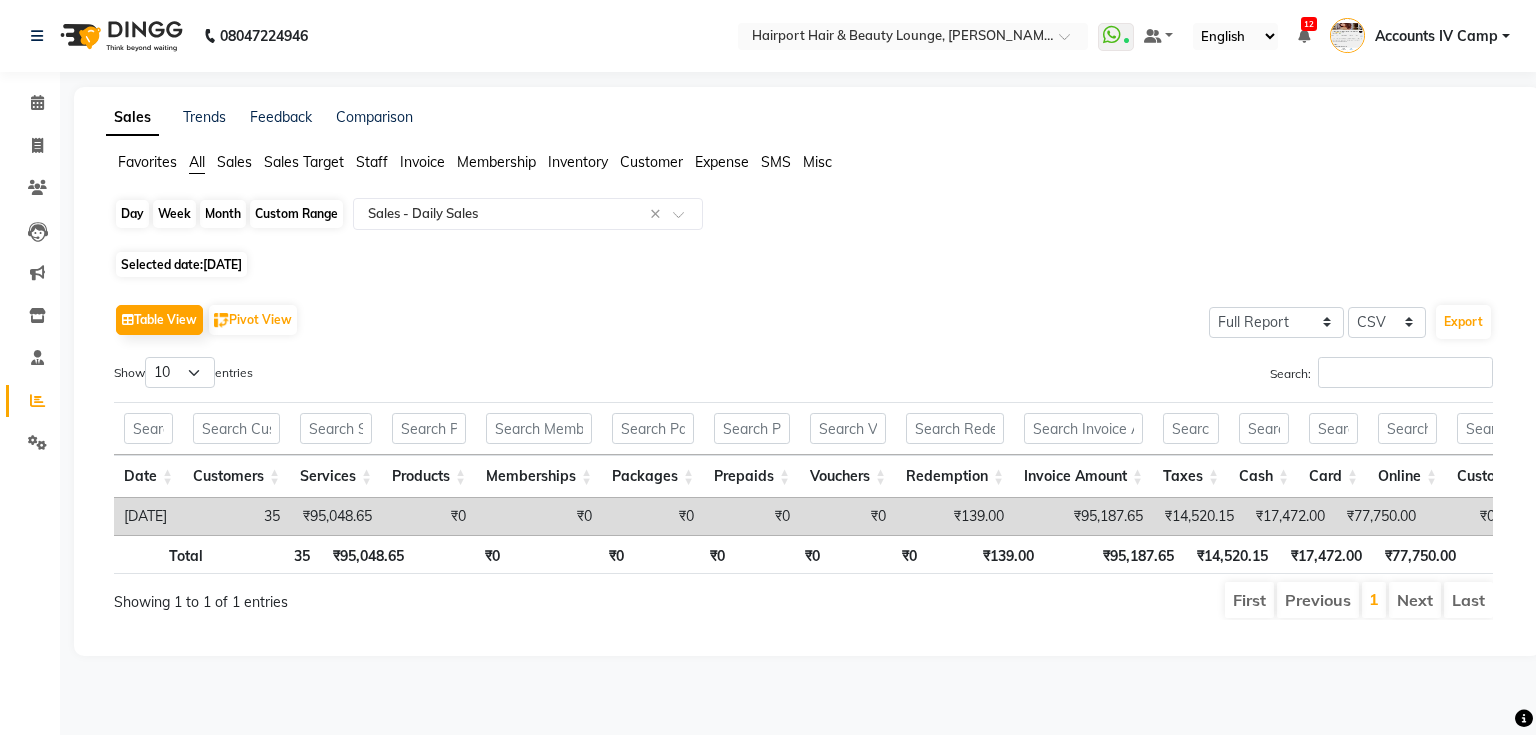 click on "Day" 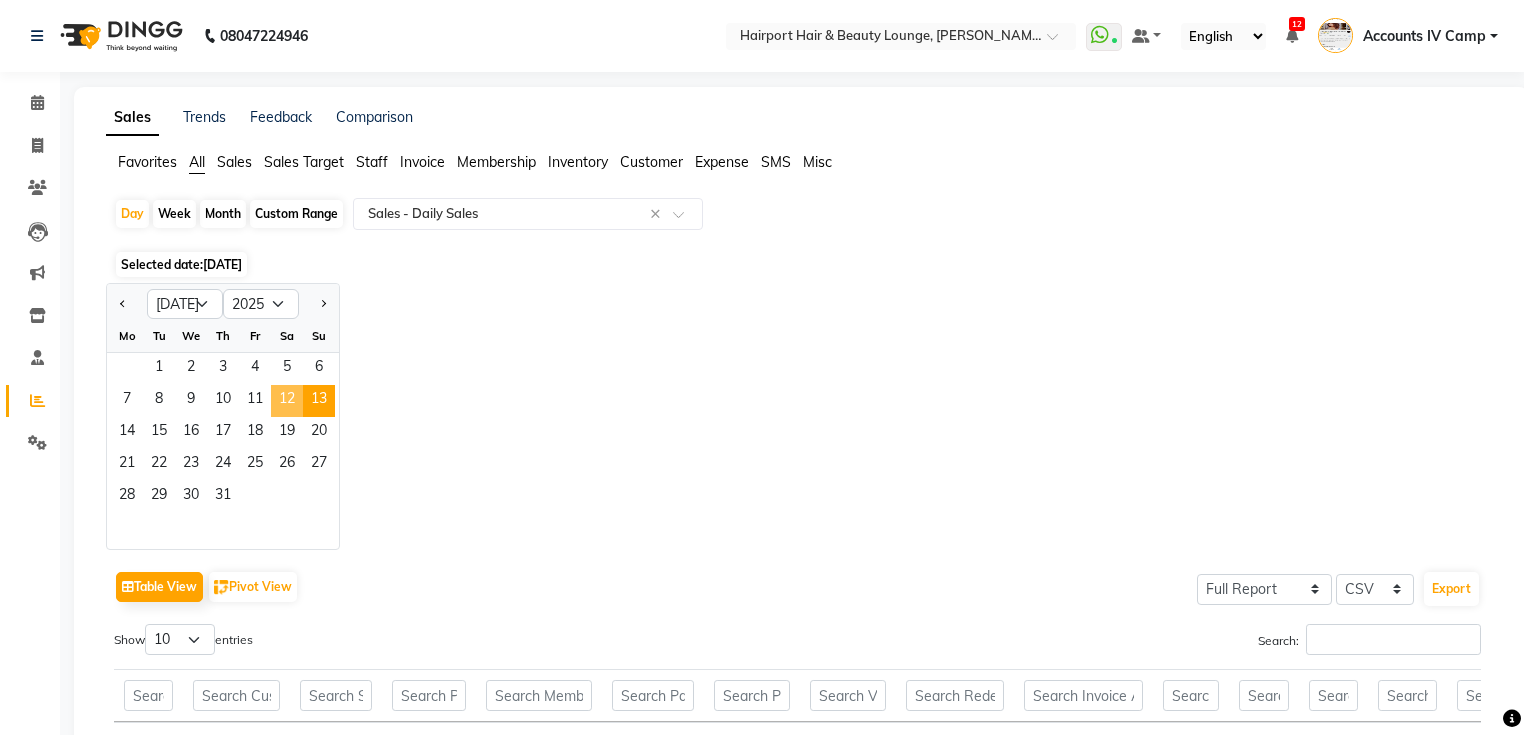 click on "12" 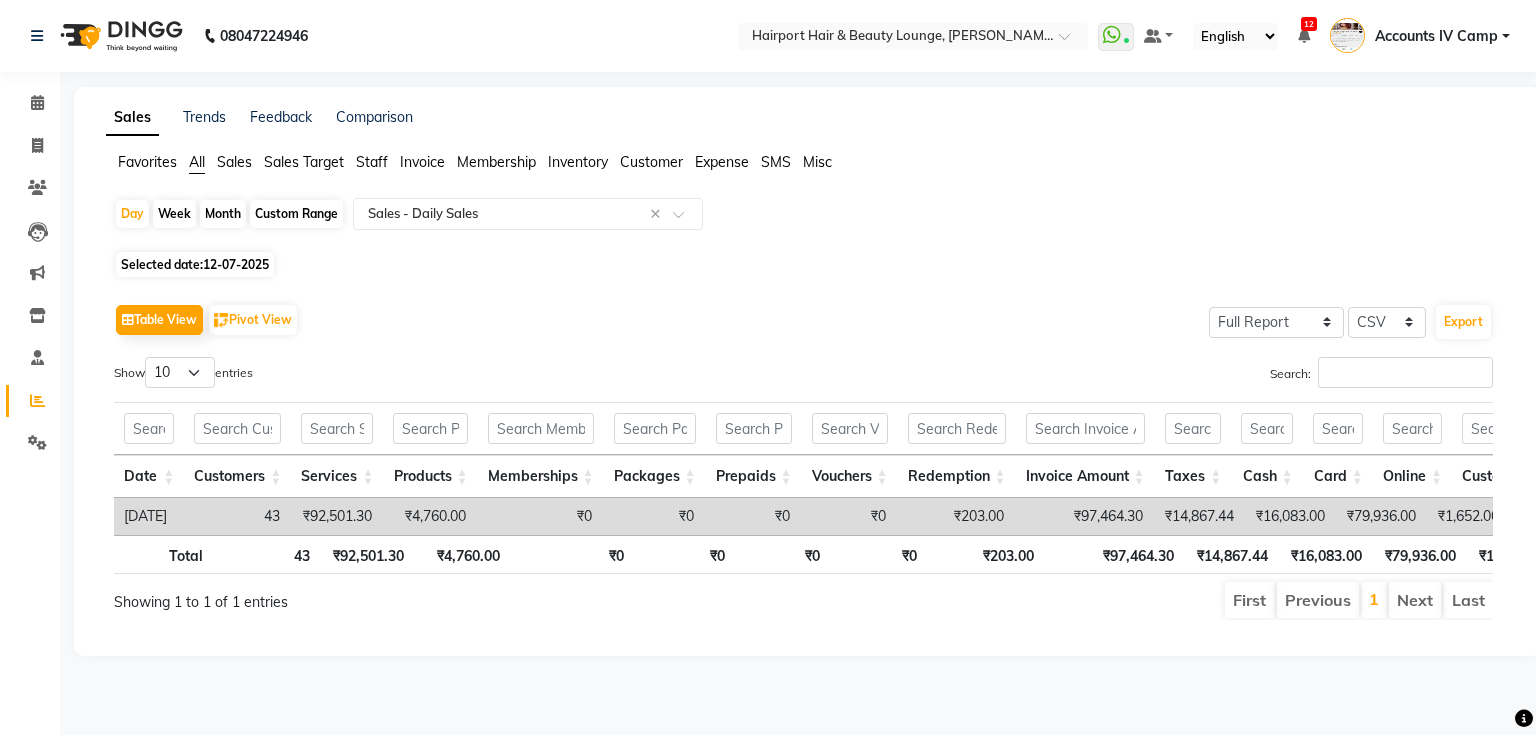scroll, scrollTop: 0, scrollLeft: 140, axis: horizontal 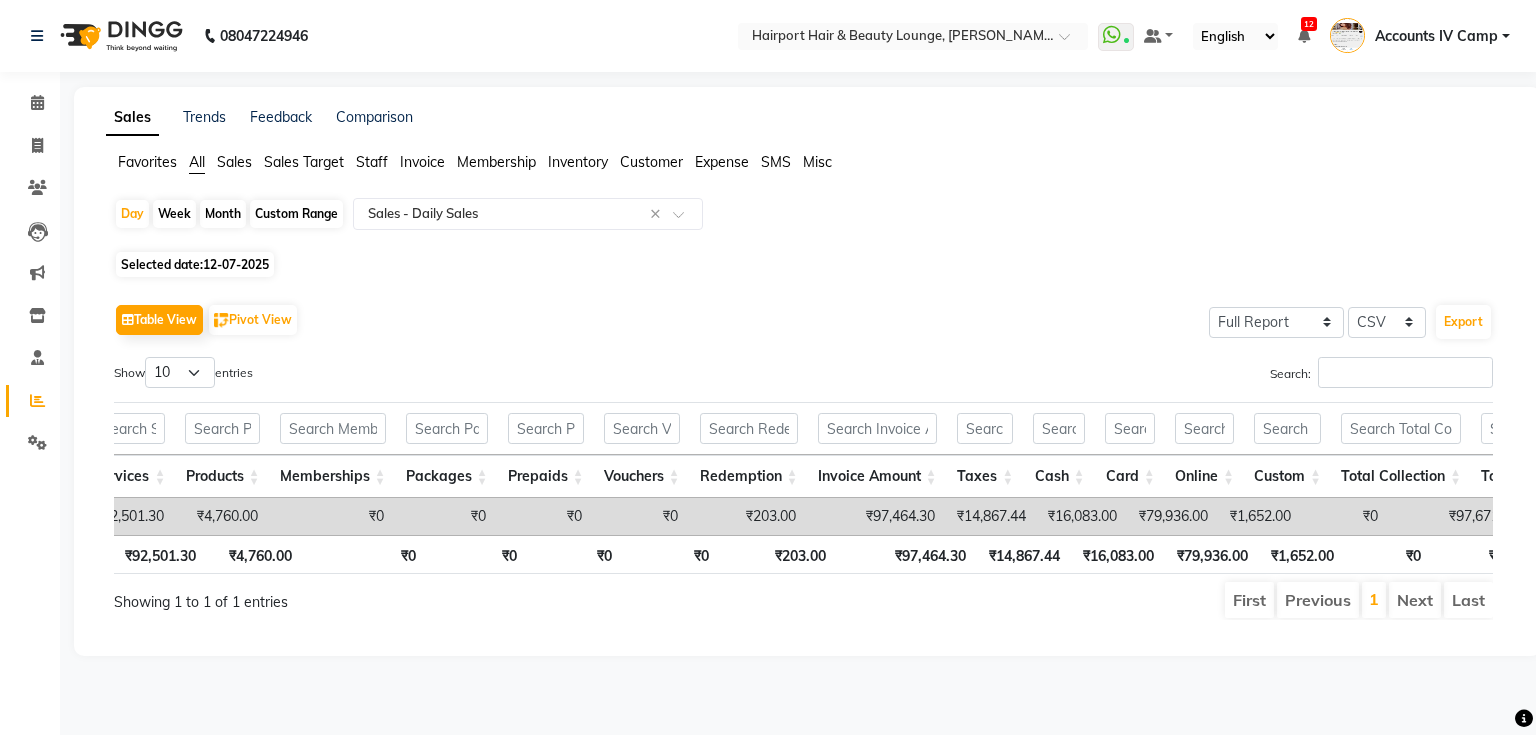 click on "Sales" 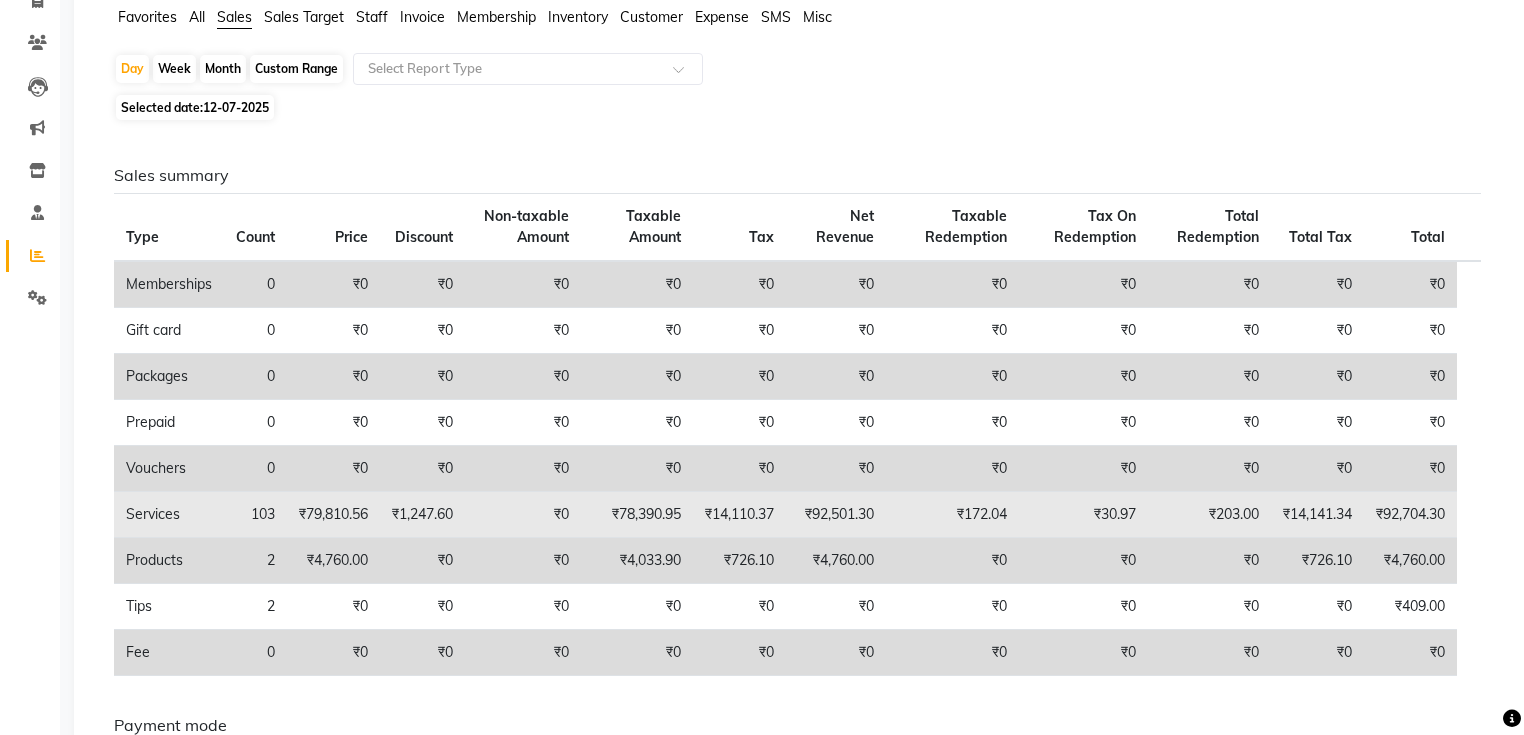 scroll, scrollTop: 0, scrollLeft: 0, axis: both 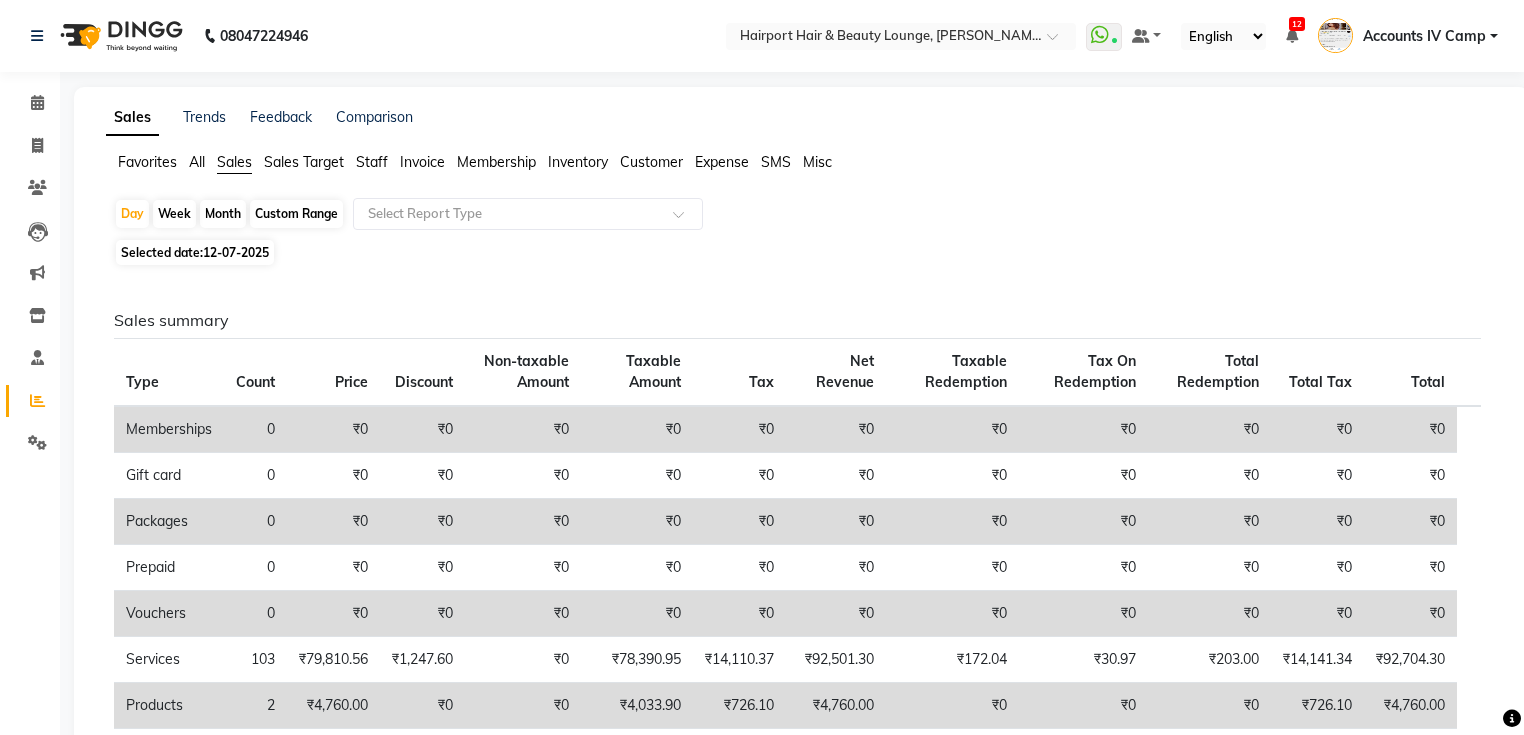 click on "All" 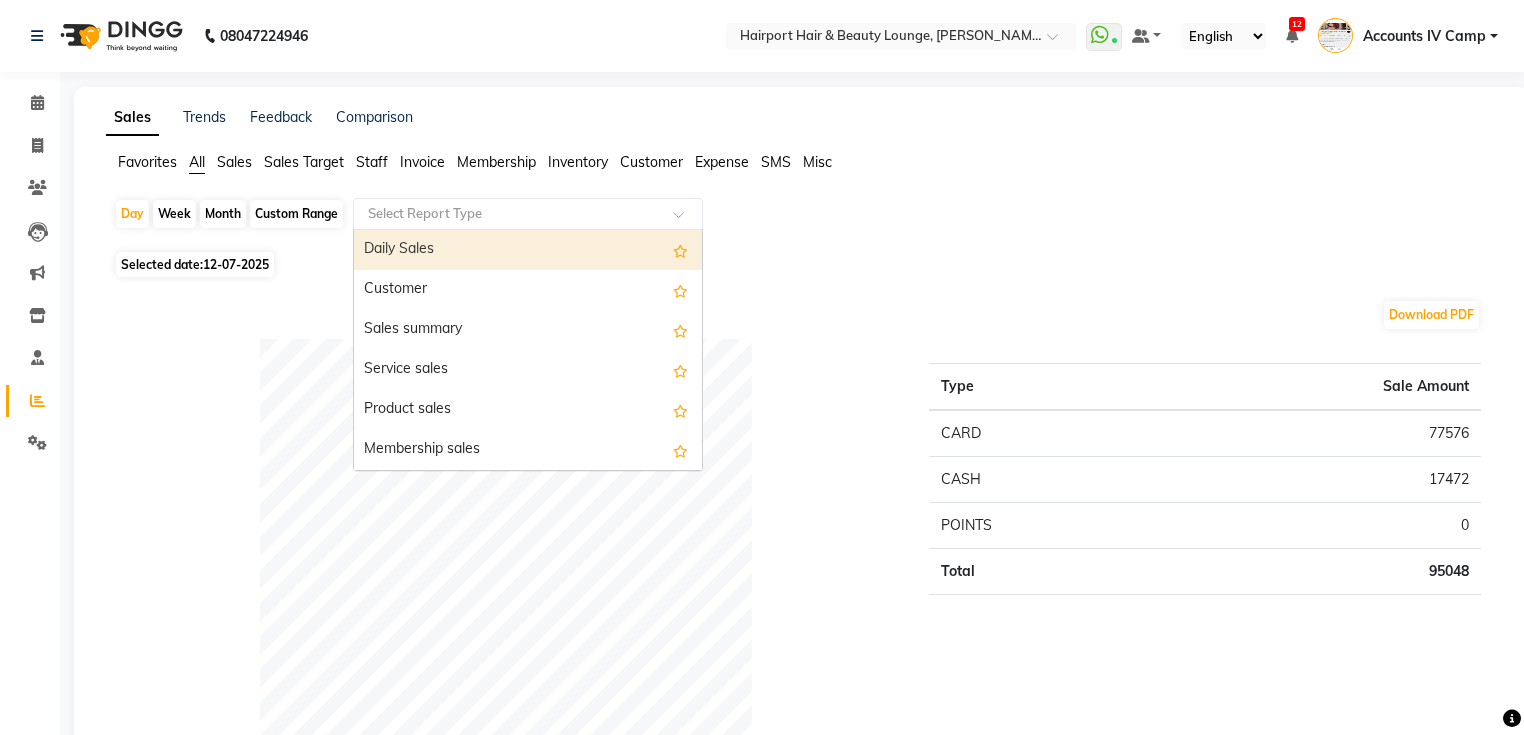 click on "Select Report Type" 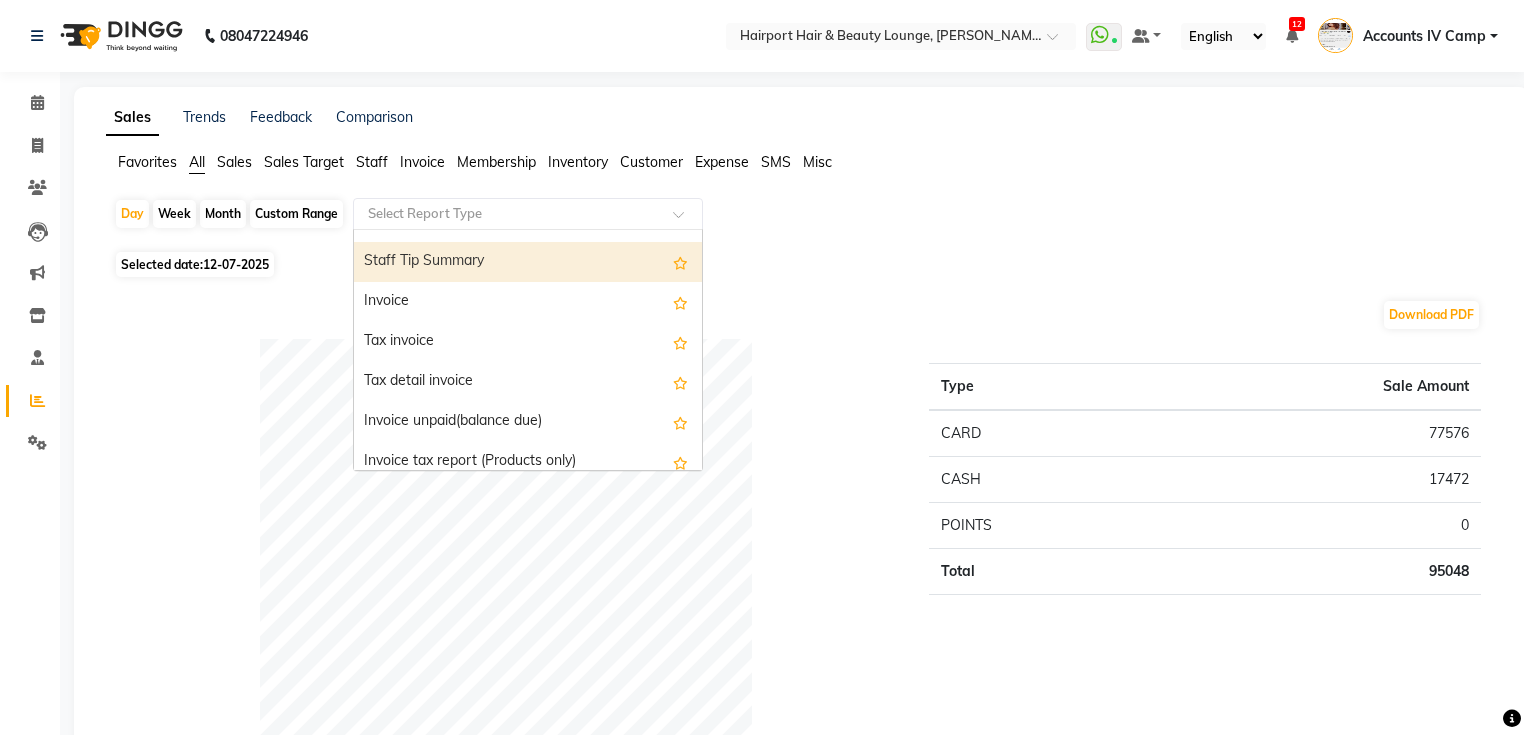 scroll, scrollTop: 1200, scrollLeft: 0, axis: vertical 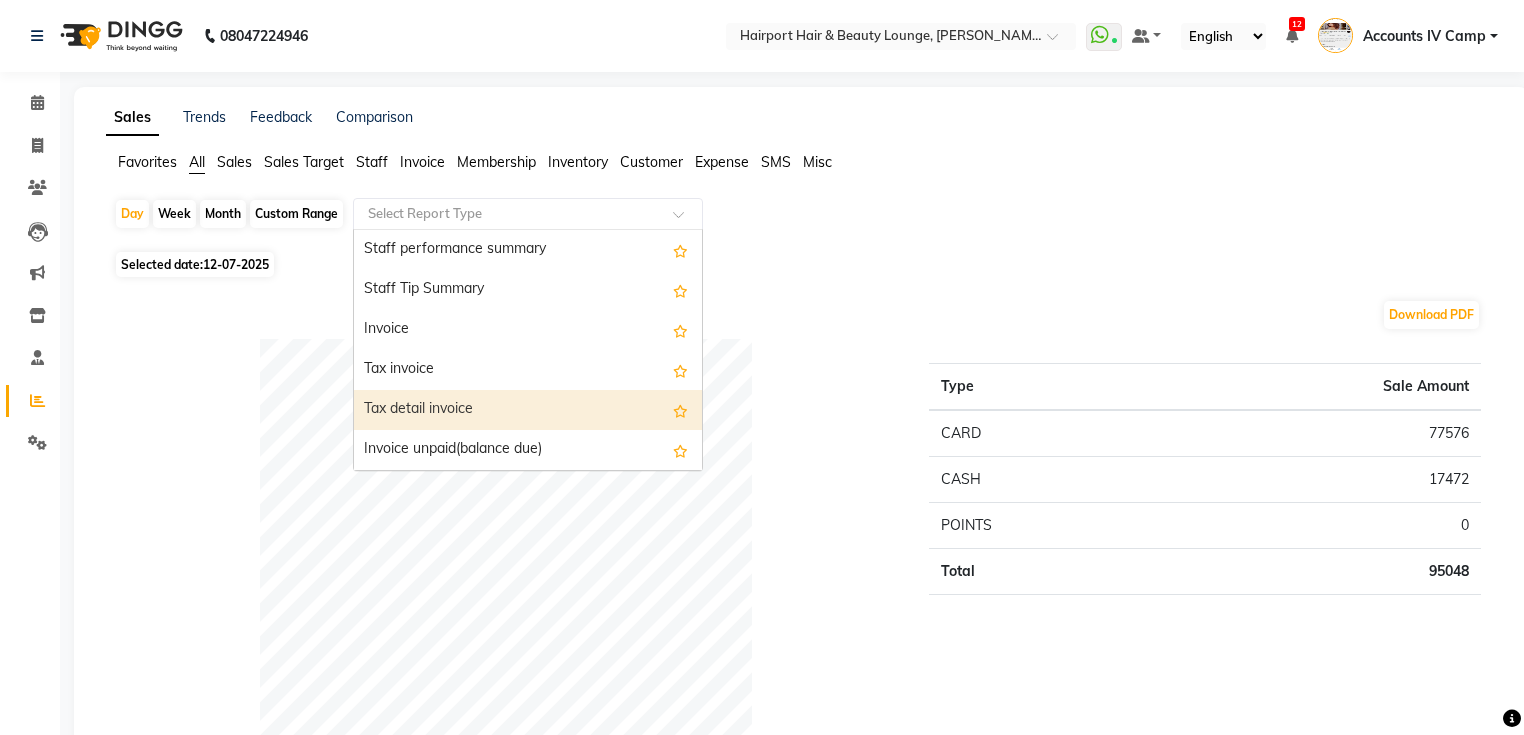 click on "Tax detail invoice" at bounding box center [528, 410] 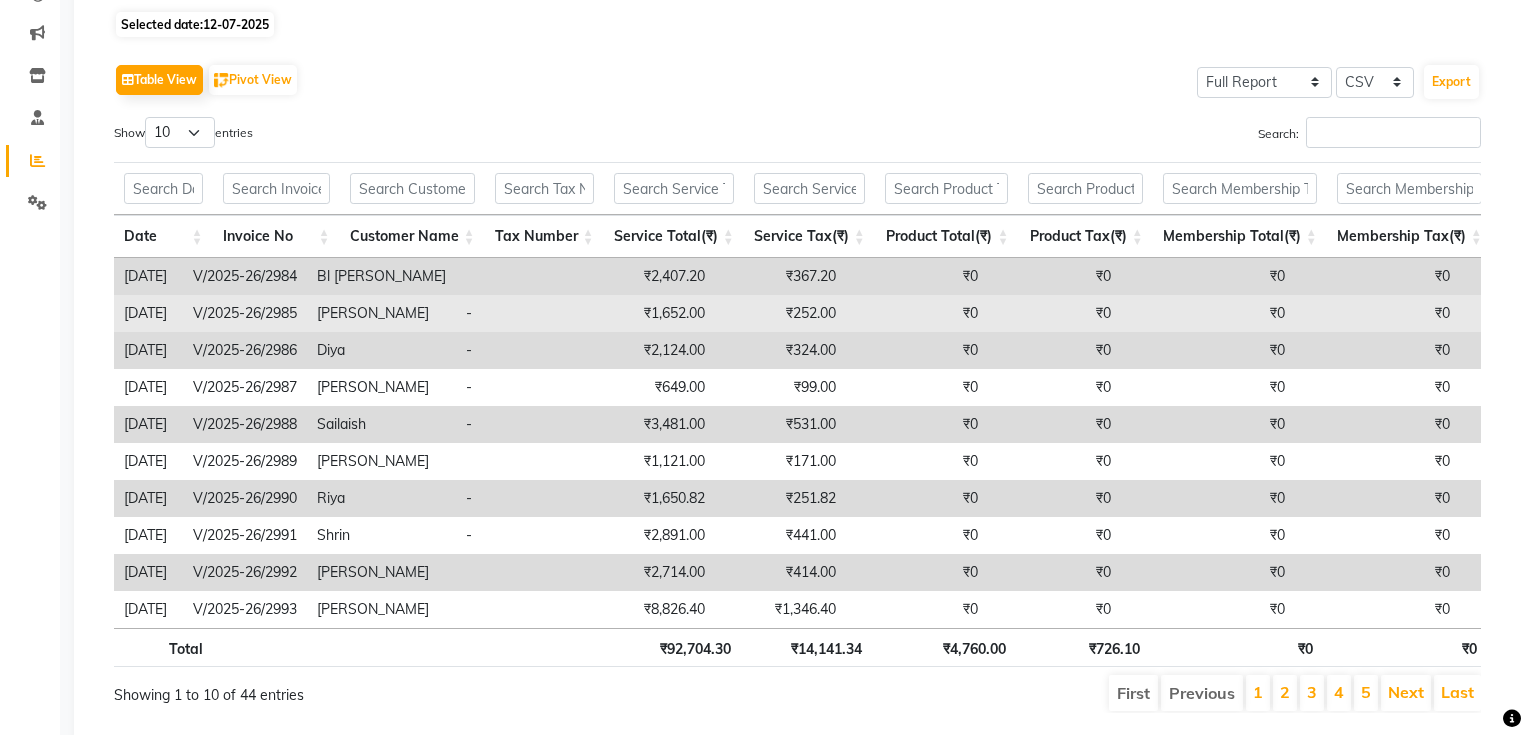 scroll, scrollTop: 305, scrollLeft: 0, axis: vertical 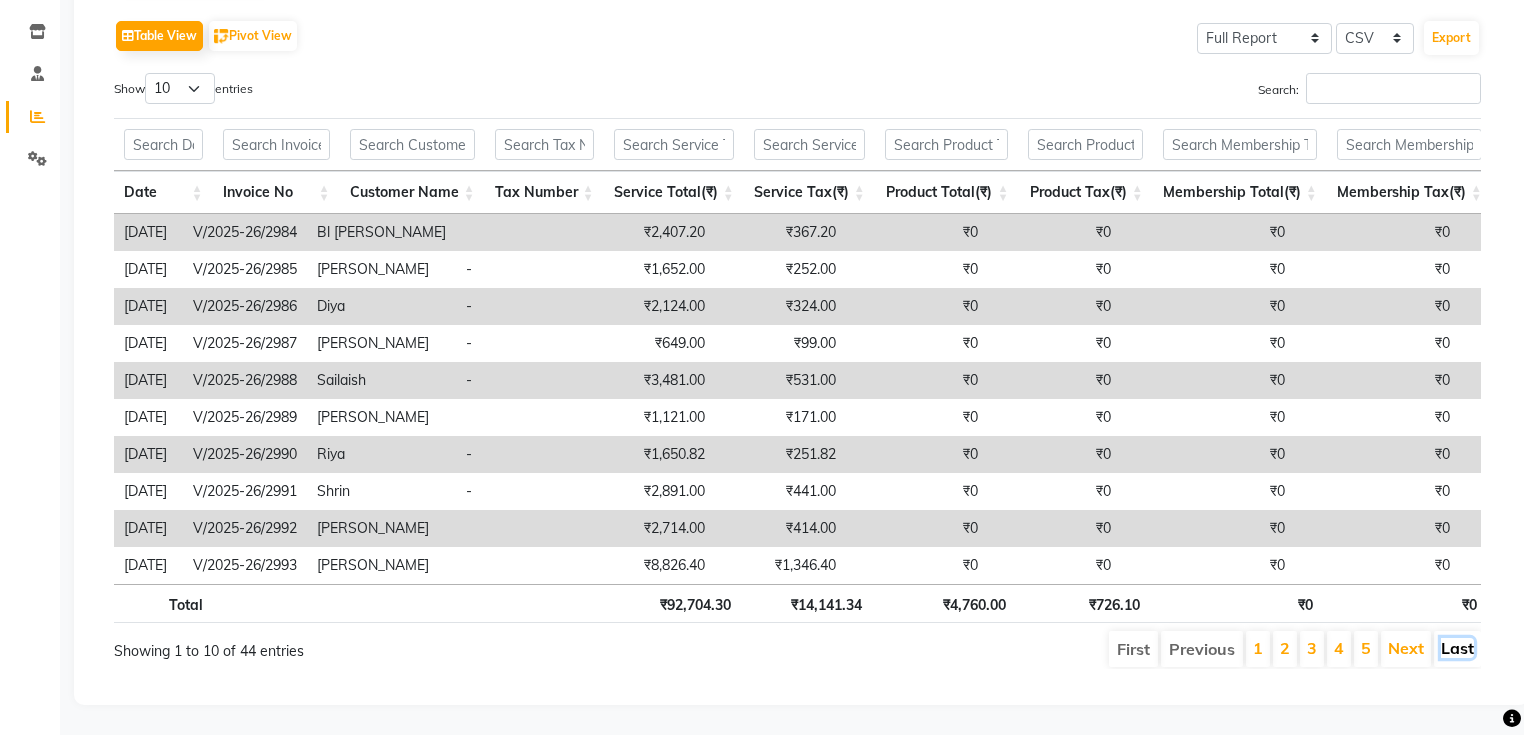click on "Last" at bounding box center [1457, 648] 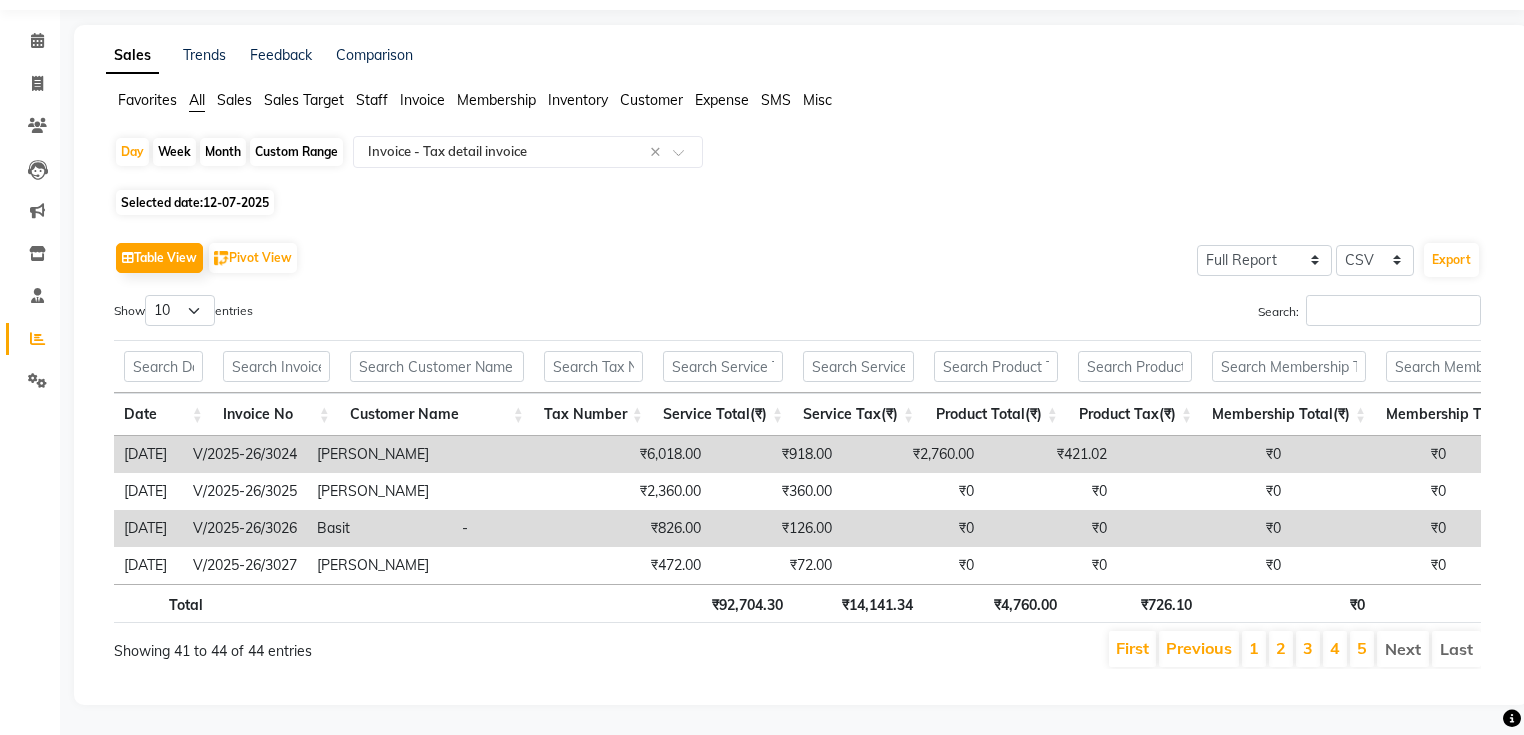 scroll, scrollTop: 84, scrollLeft: 0, axis: vertical 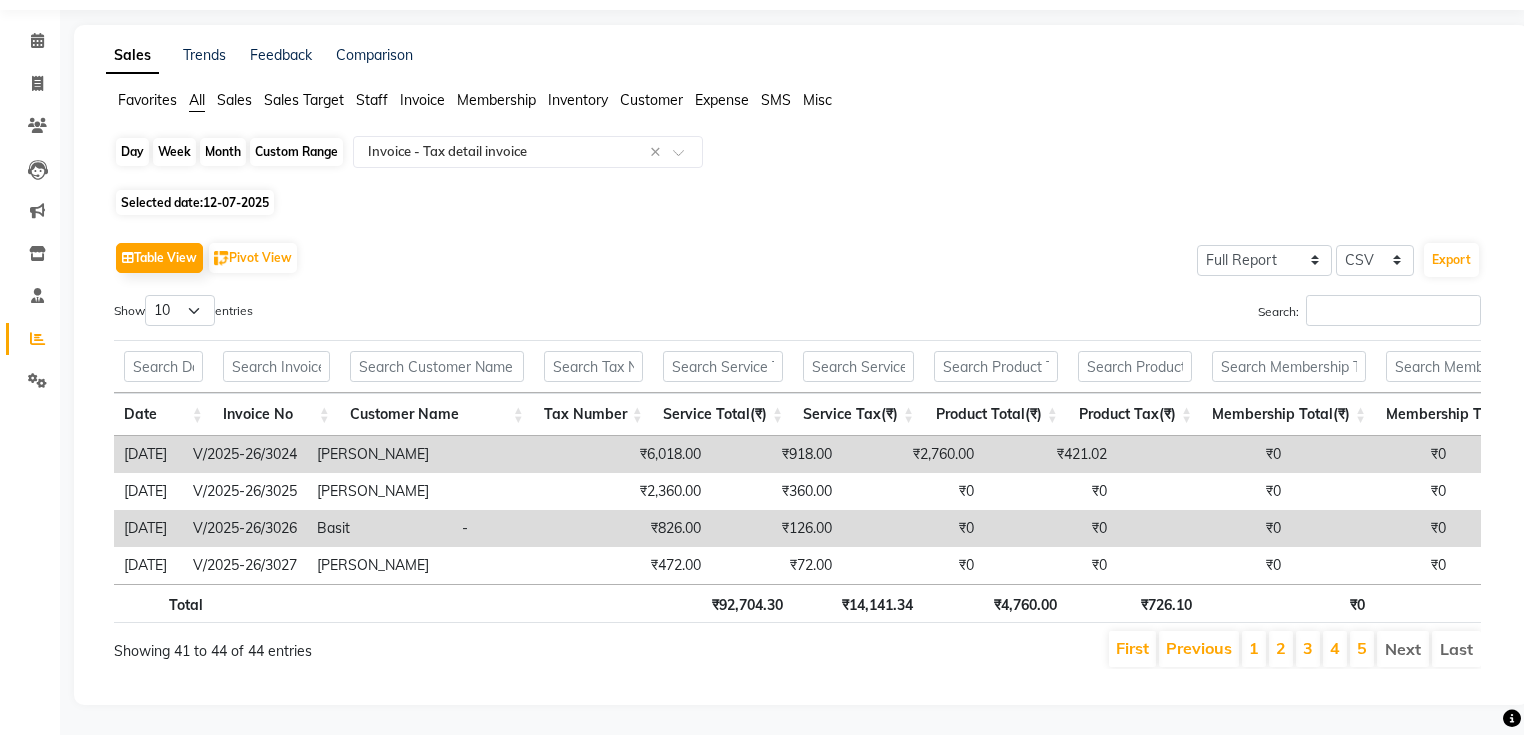 click on "Day" 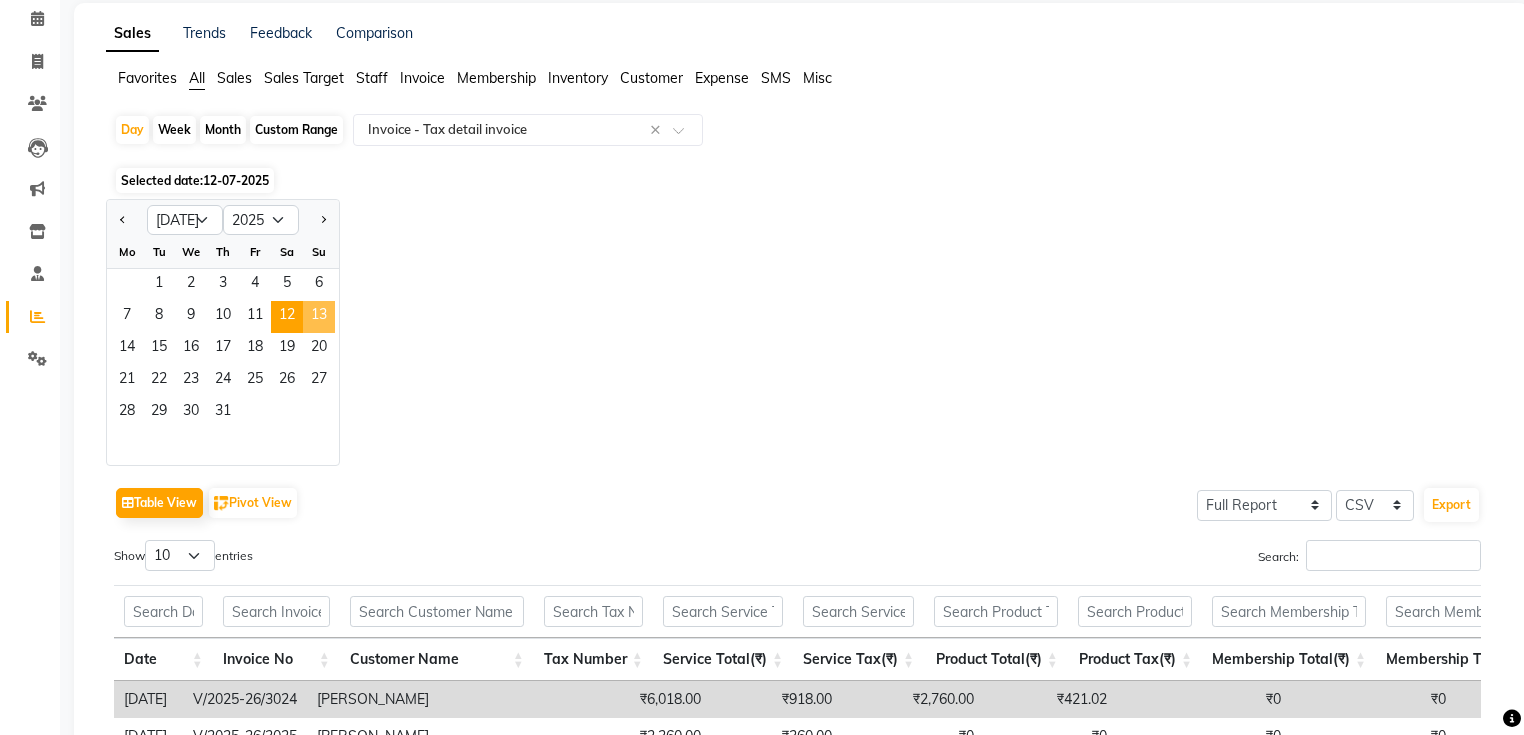 click on "13" 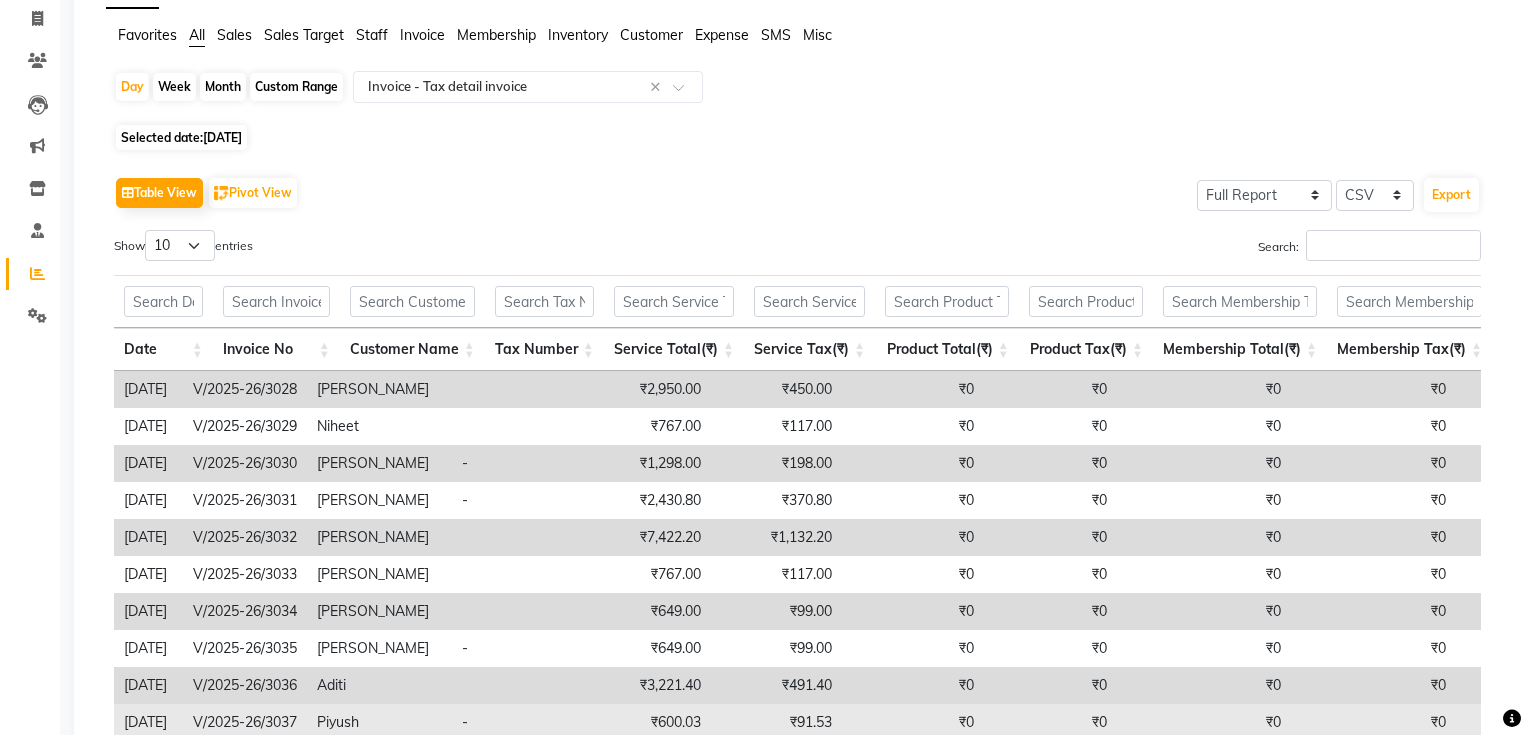 scroll, scrollTop: 305, scrollLeft: 0, axis: vertical 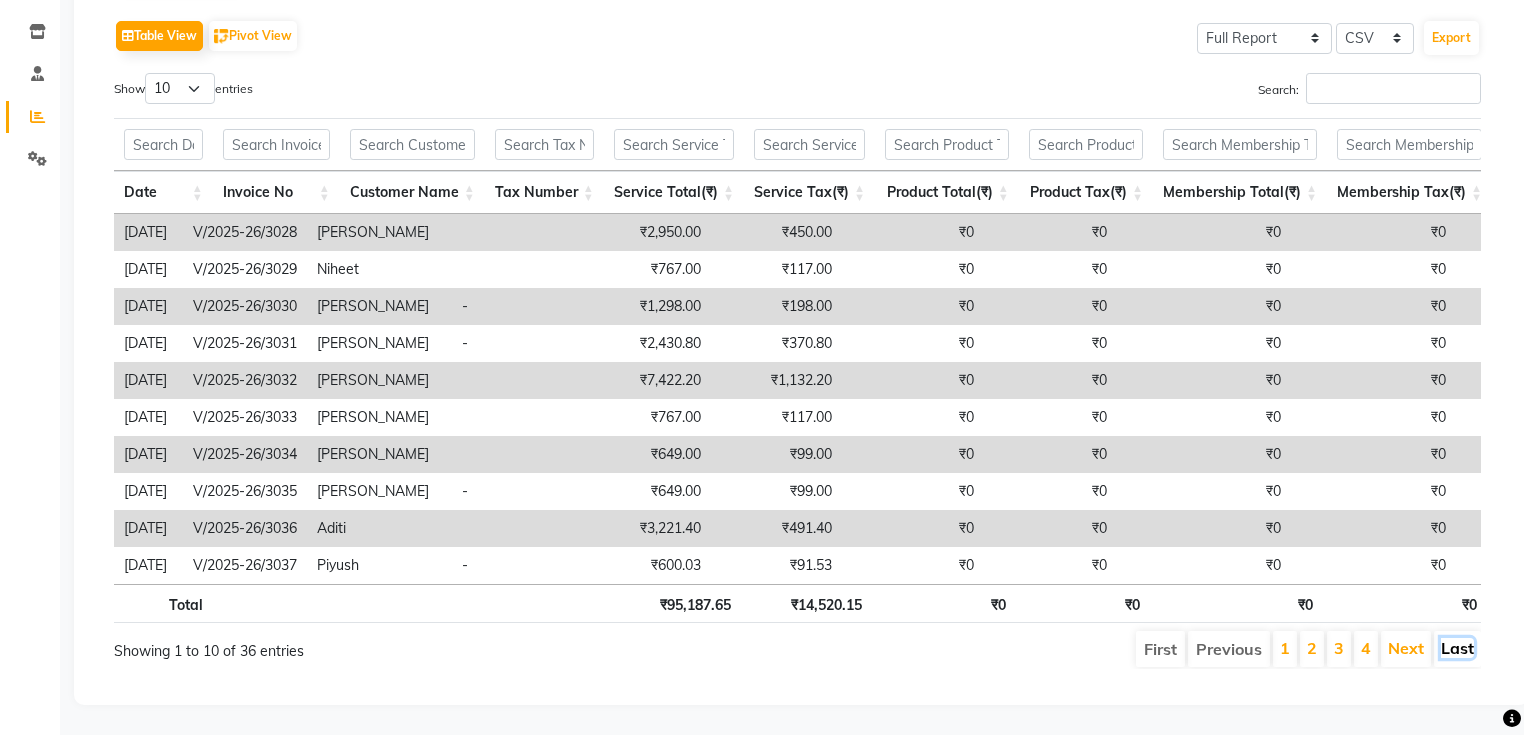 click on "Last" at bounding box center [1457, 648] 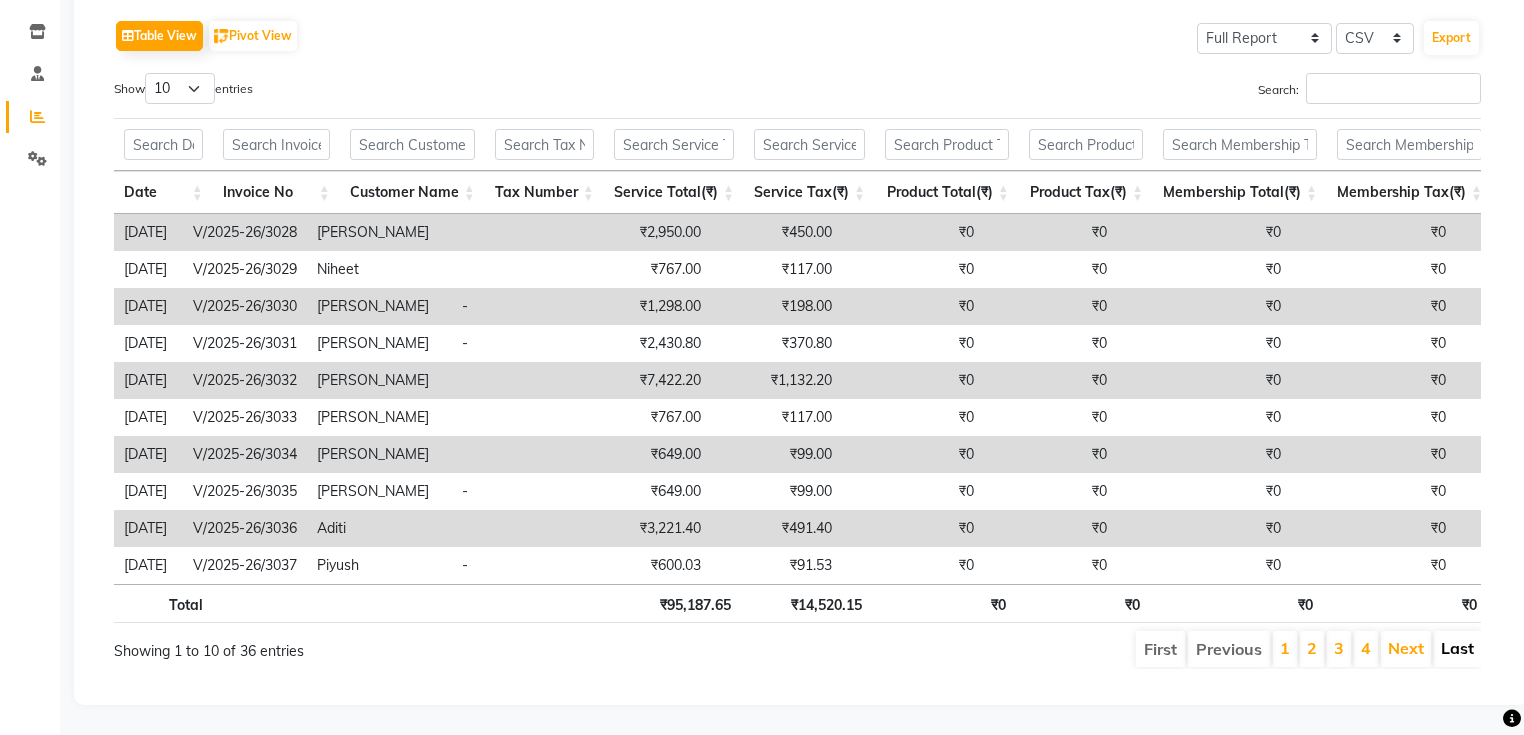 scroll, scrollTop: 157, scrollLeft: 0, axis: vertical 